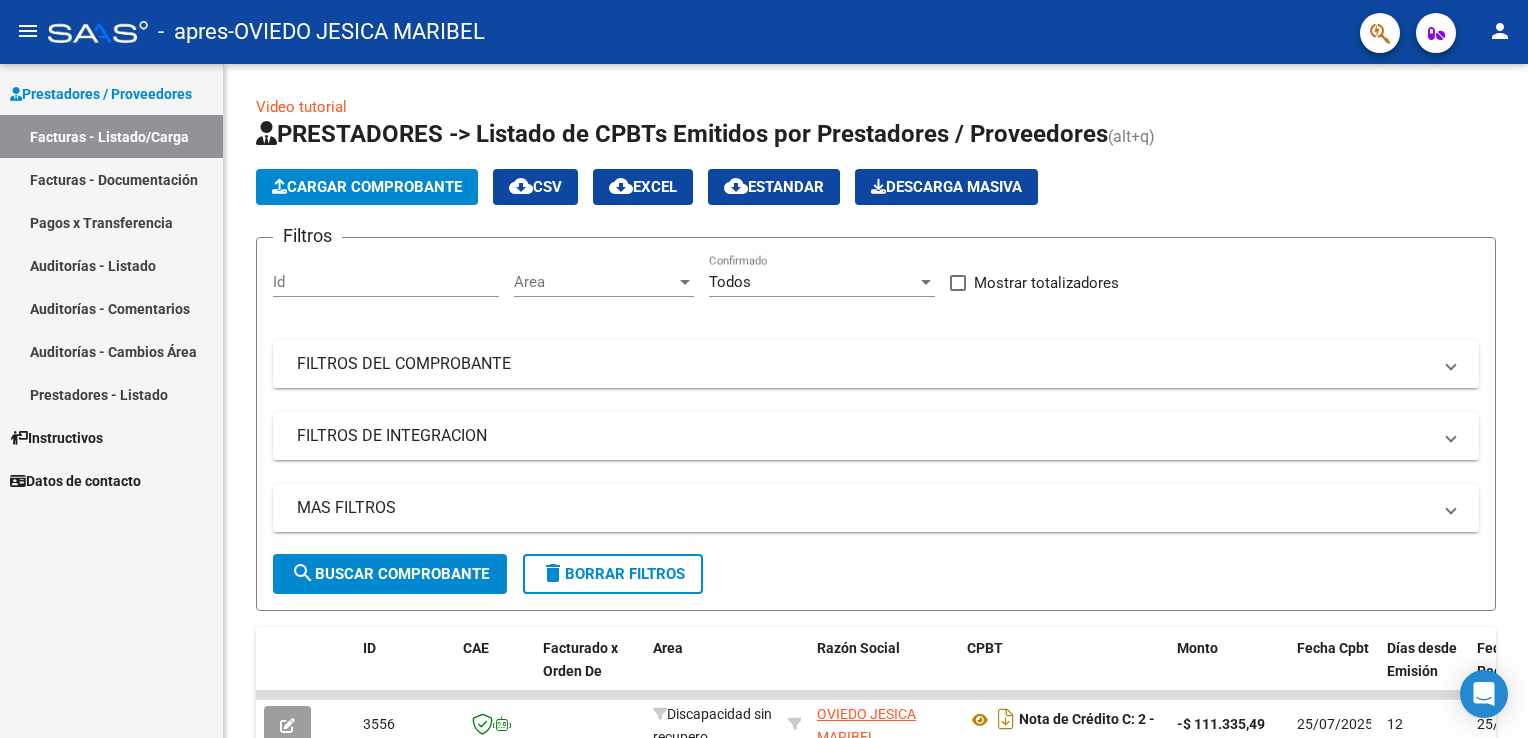 scroll, scrollTop: 0, scrollLeft: 0, axis: both 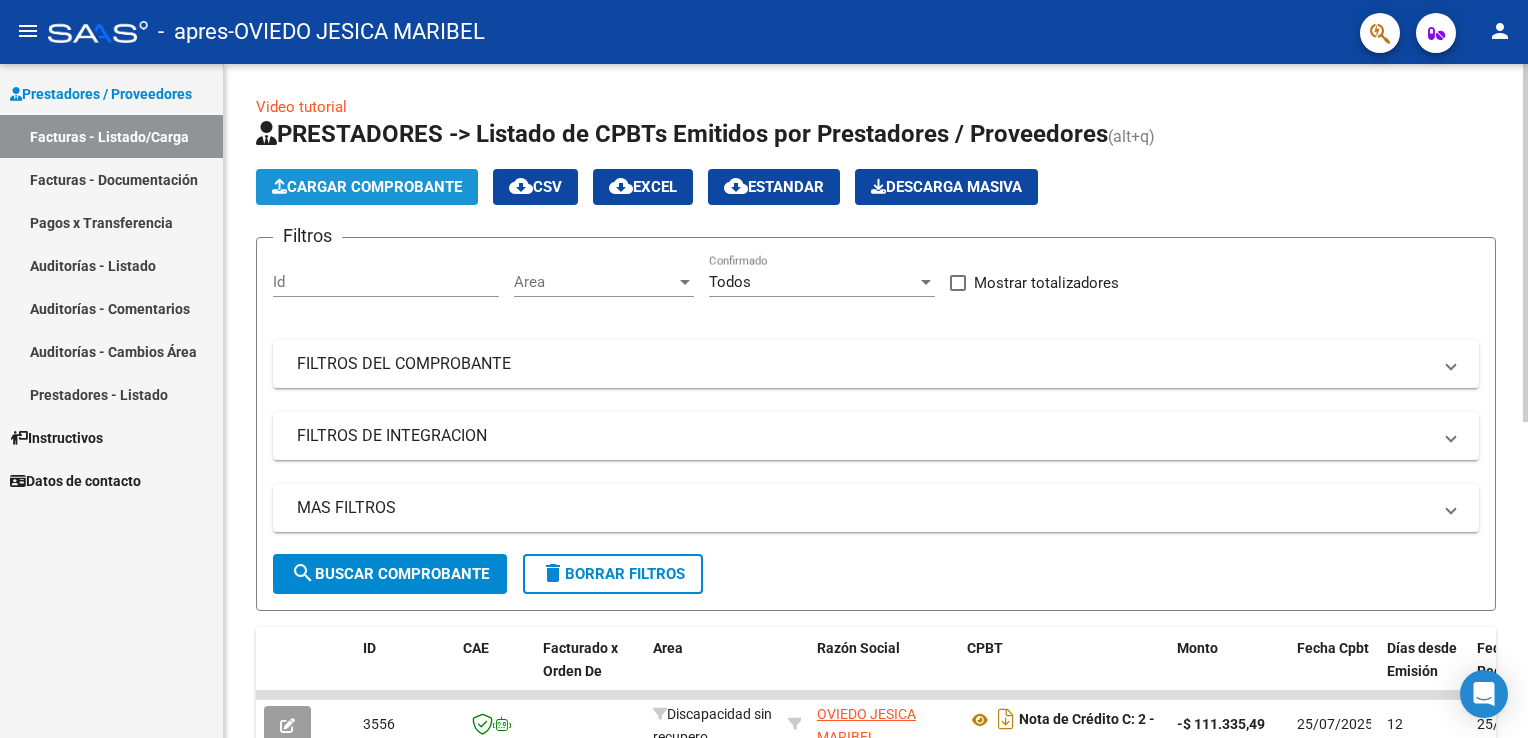 click on "Cargar Comprobante" 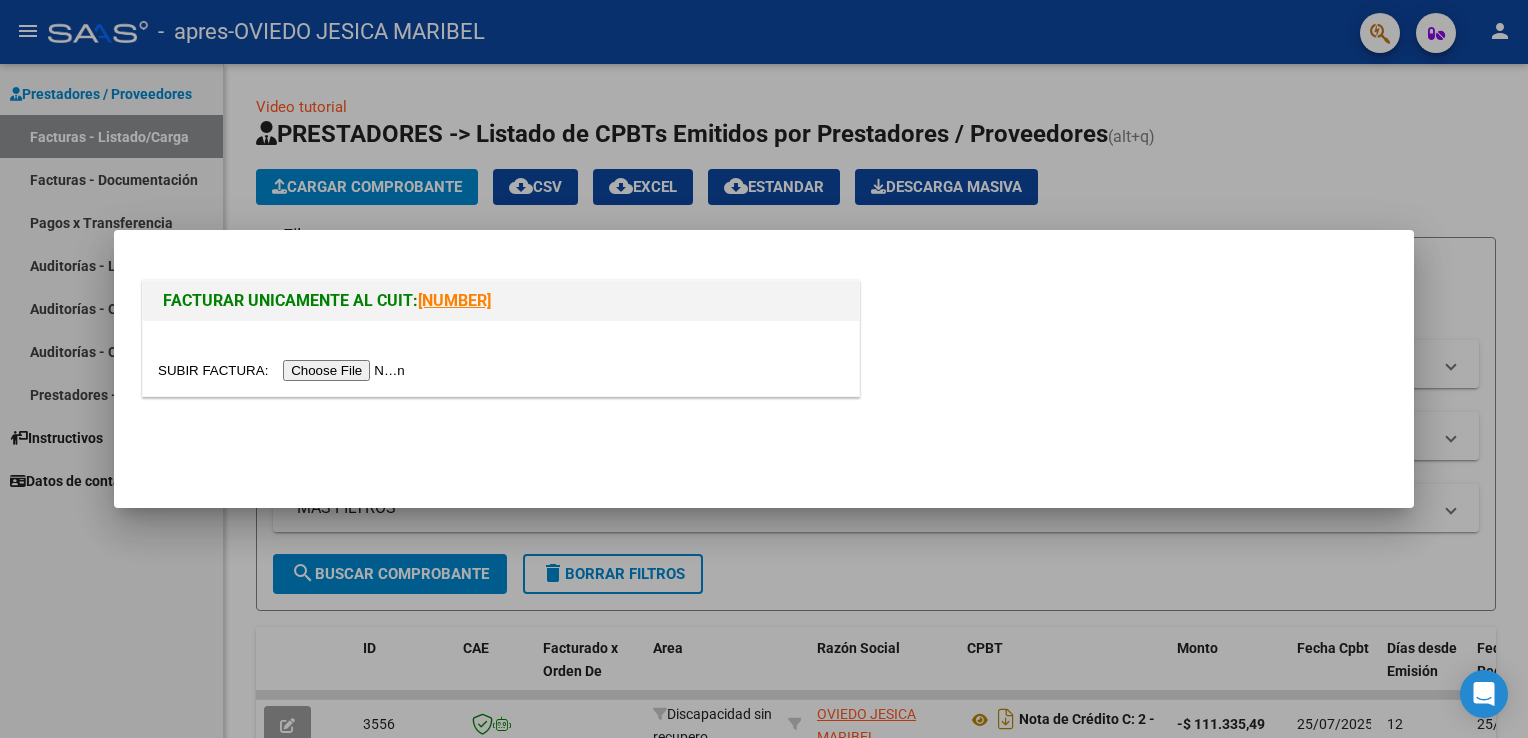 click at bounding box center [284, 370] 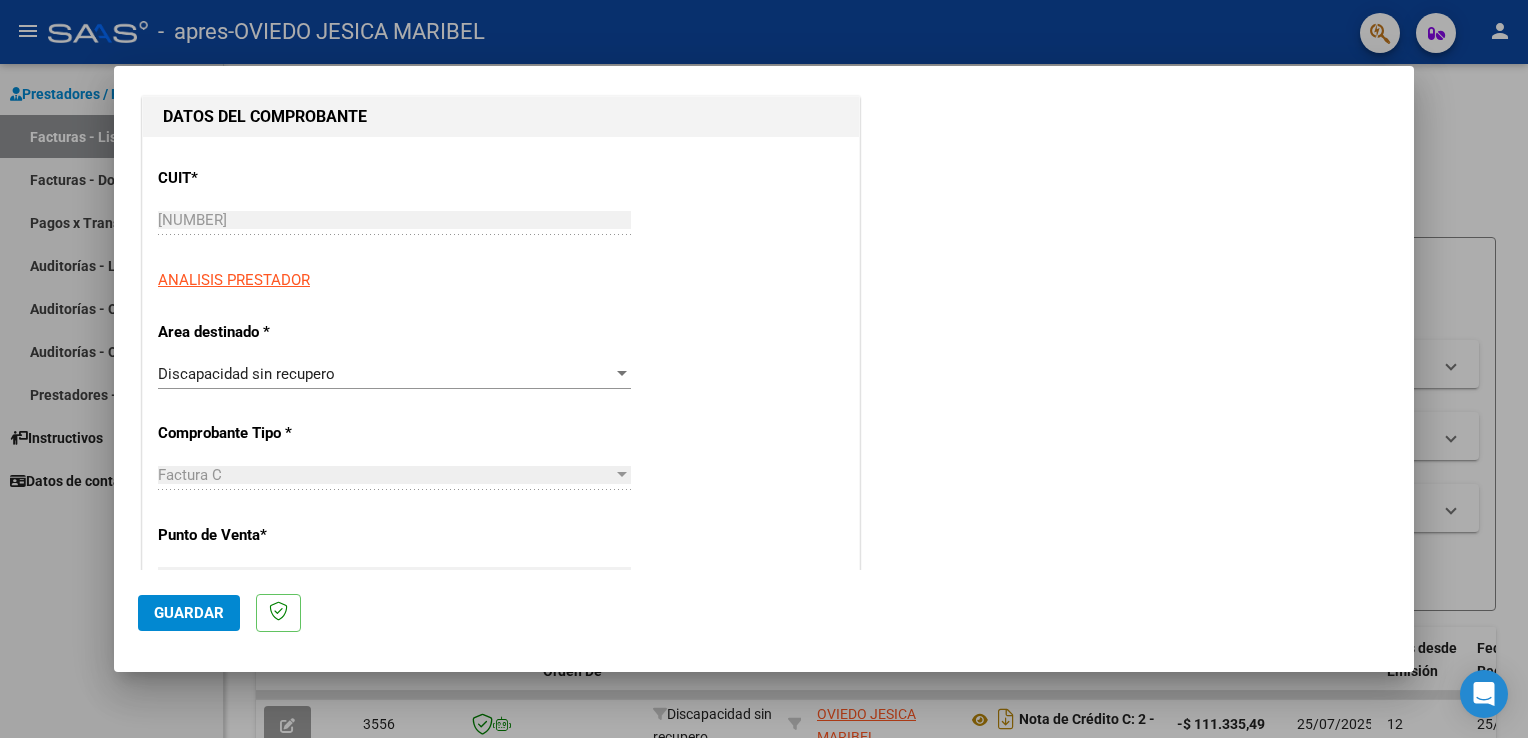 scroll, scrollTop: 204, scrollLeft: 0, axis: vertical 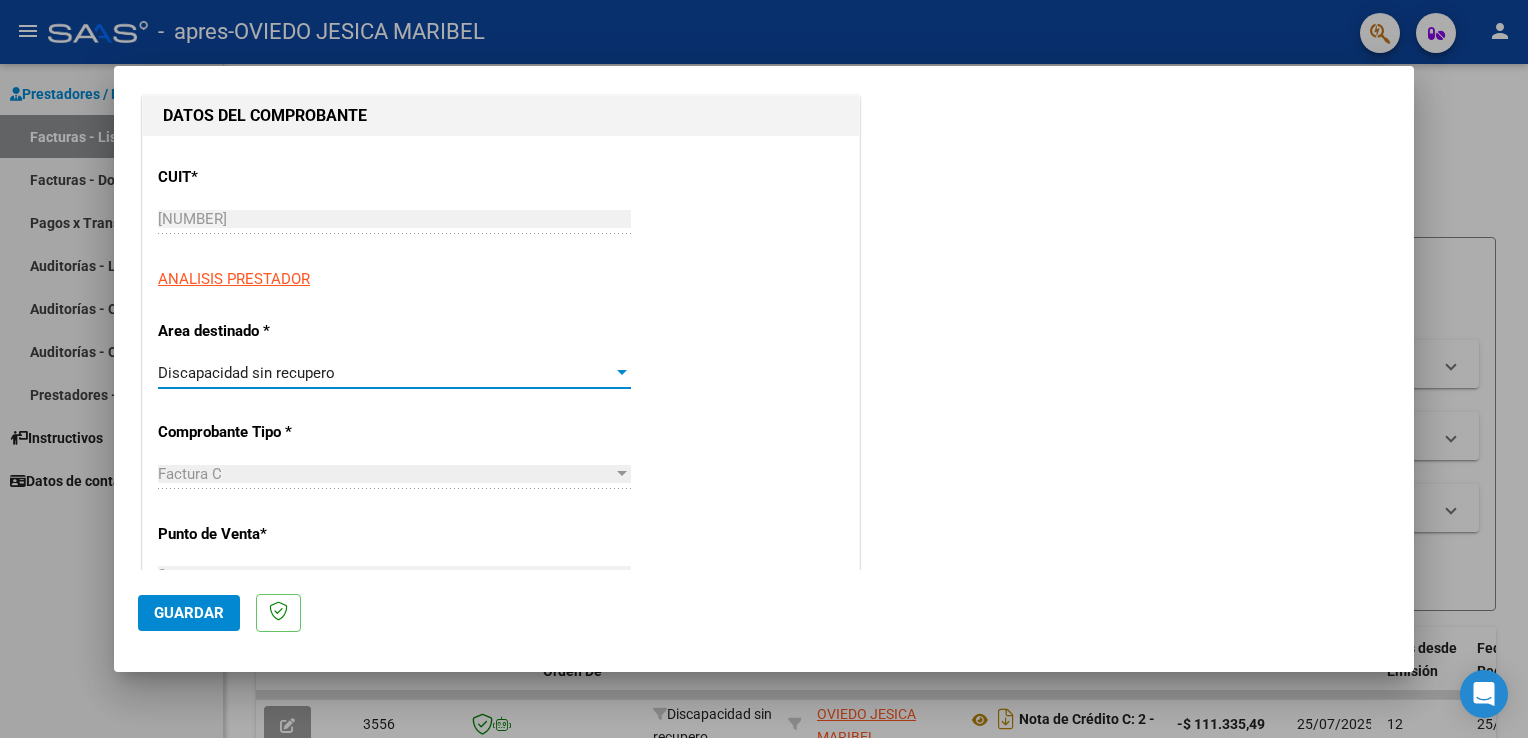 click at bounding box center [622, 373] 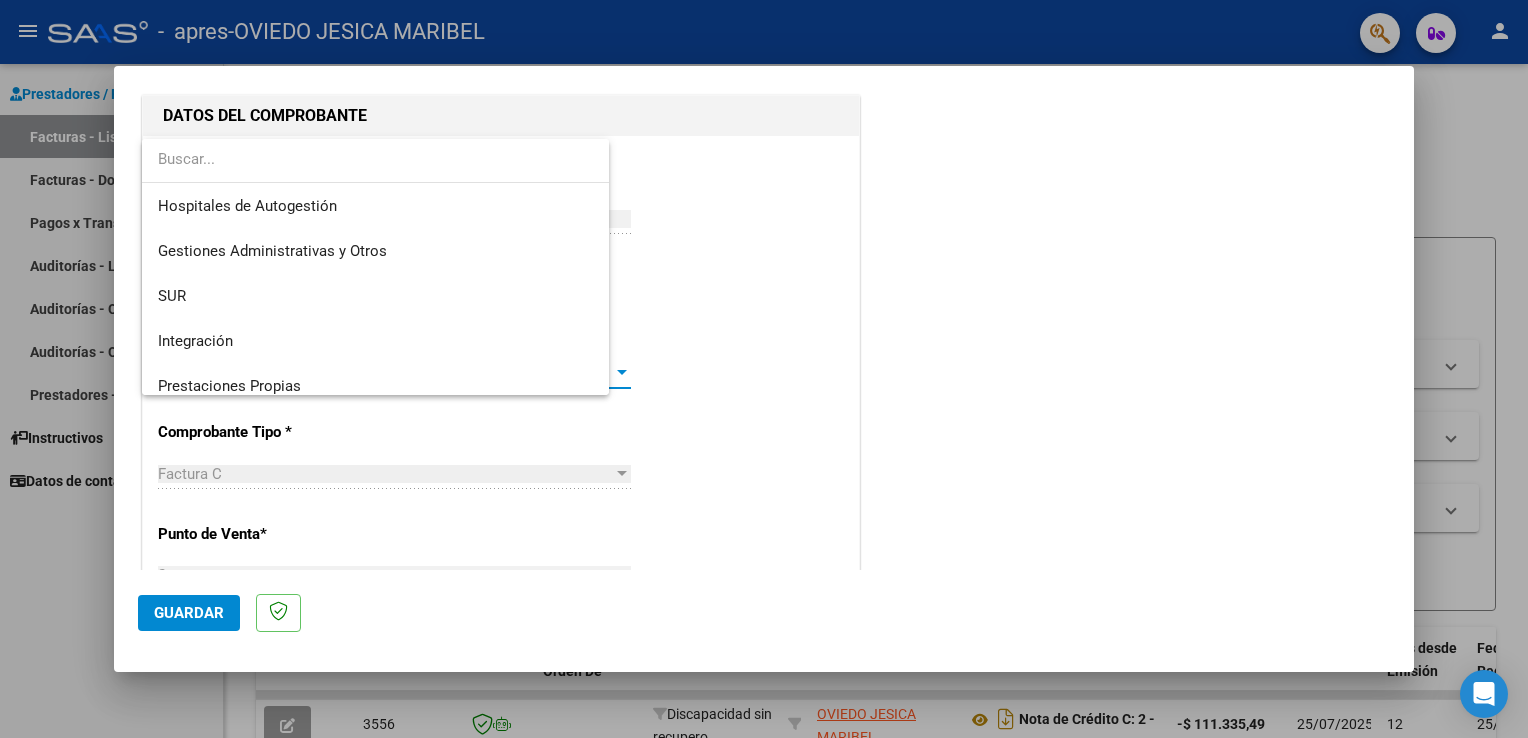 scroll, scrollTop: 148, scrollLeft: 0, axis: vertical 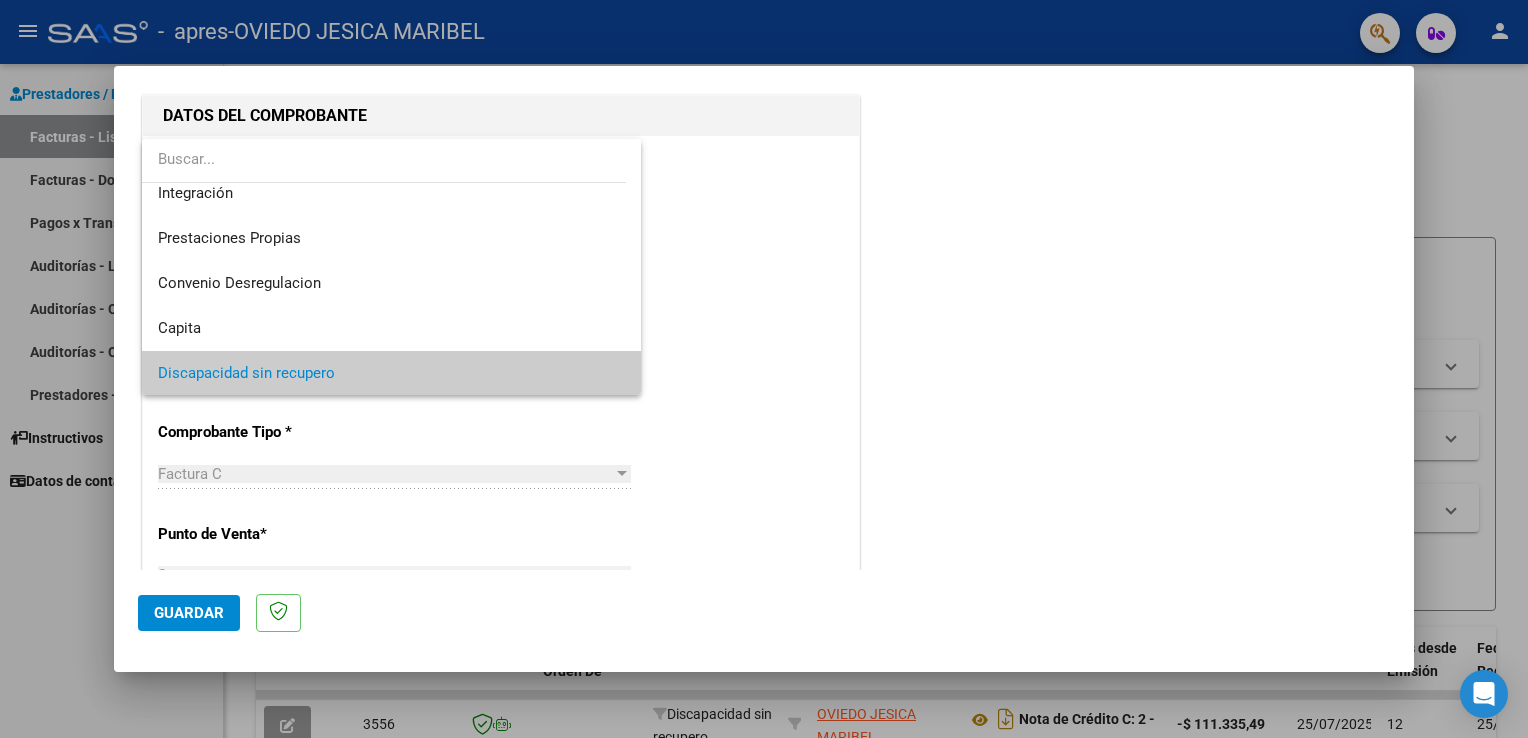 drag, startPoint x: 644, startPoint y: 337, endPoint x: 644, endPoint y: 292, distance: 45 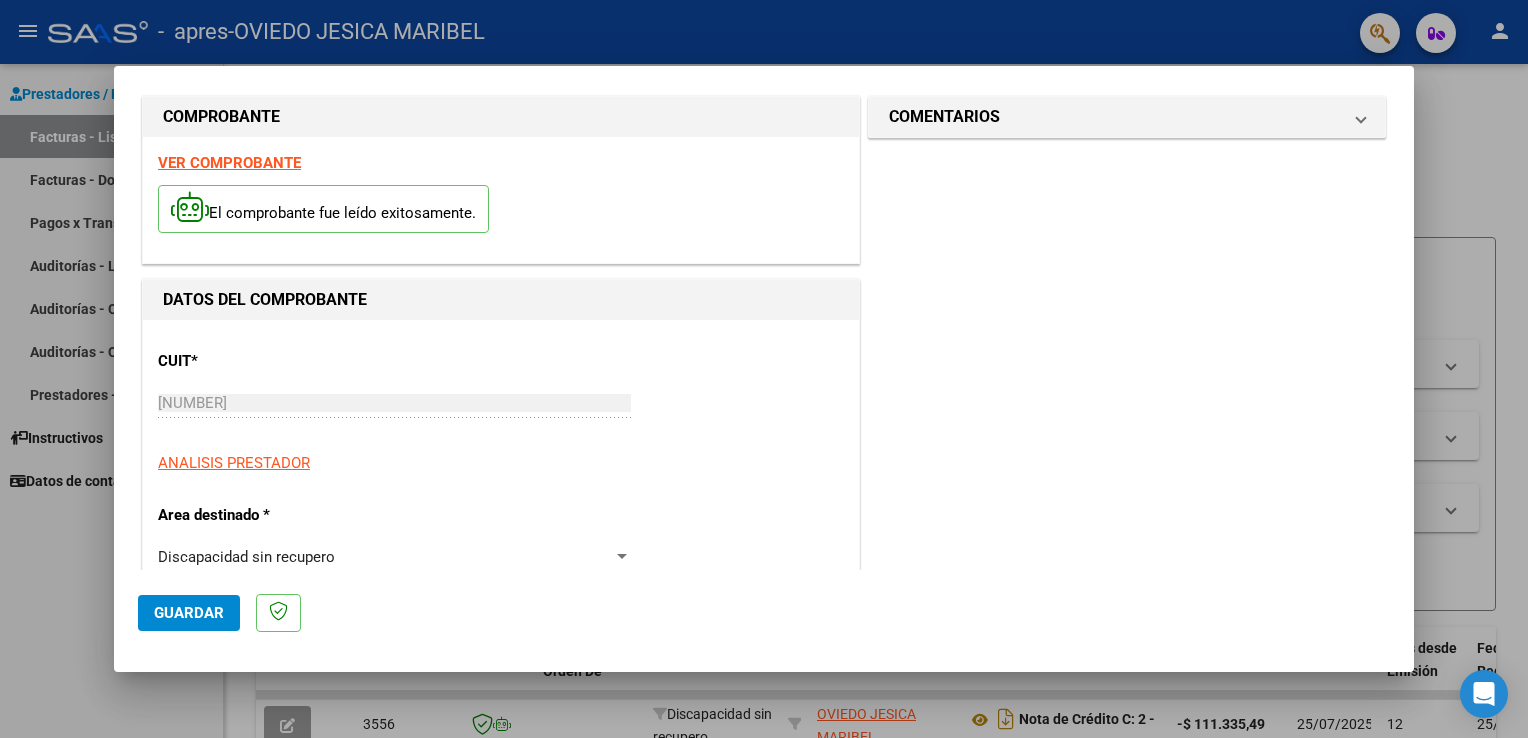 scroll, scrollTop: 0, scrollLeft: 0, axis: both 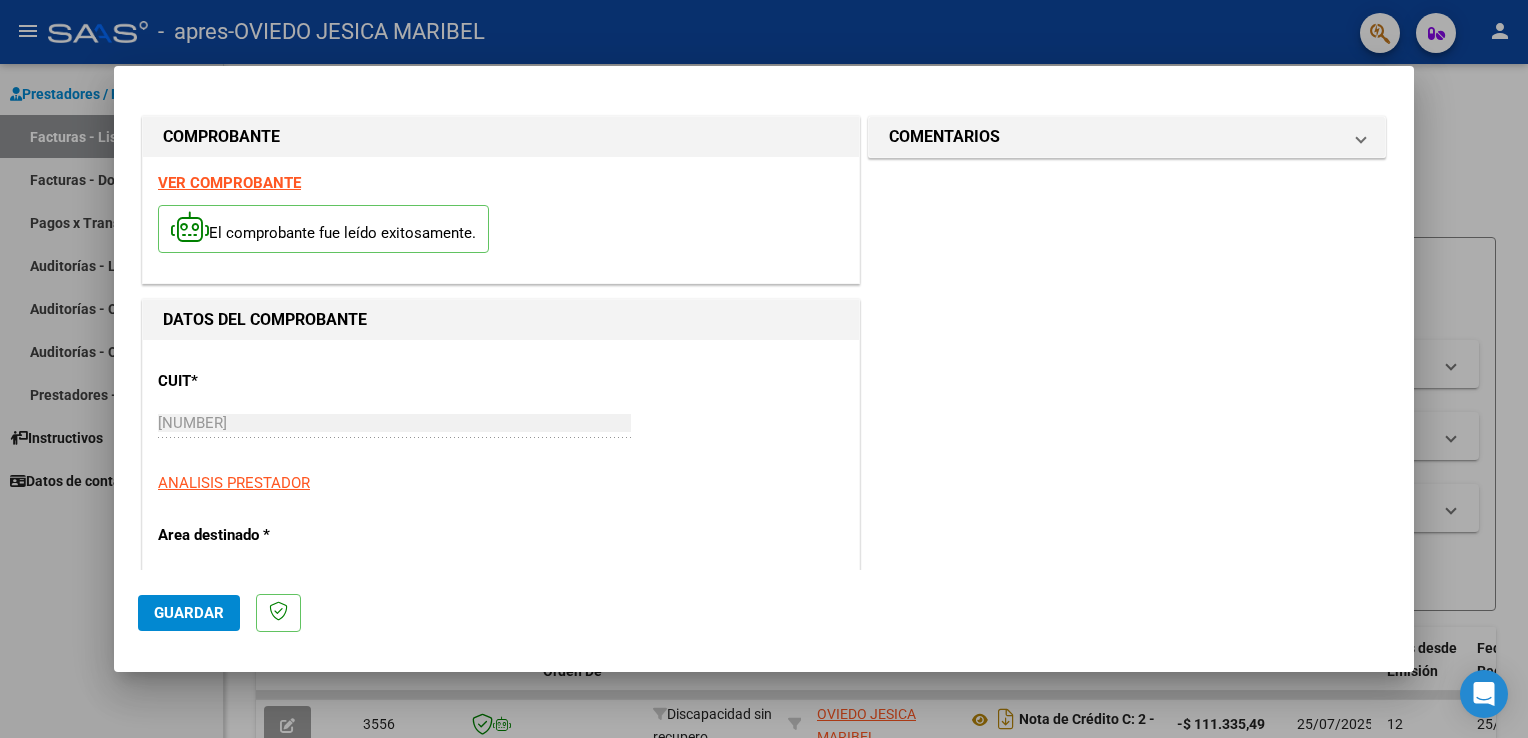 drag, startPoint x: 1413, startPoint y: 222, endPoint x: 1404, endPoint y: 149, distance: 73.552704 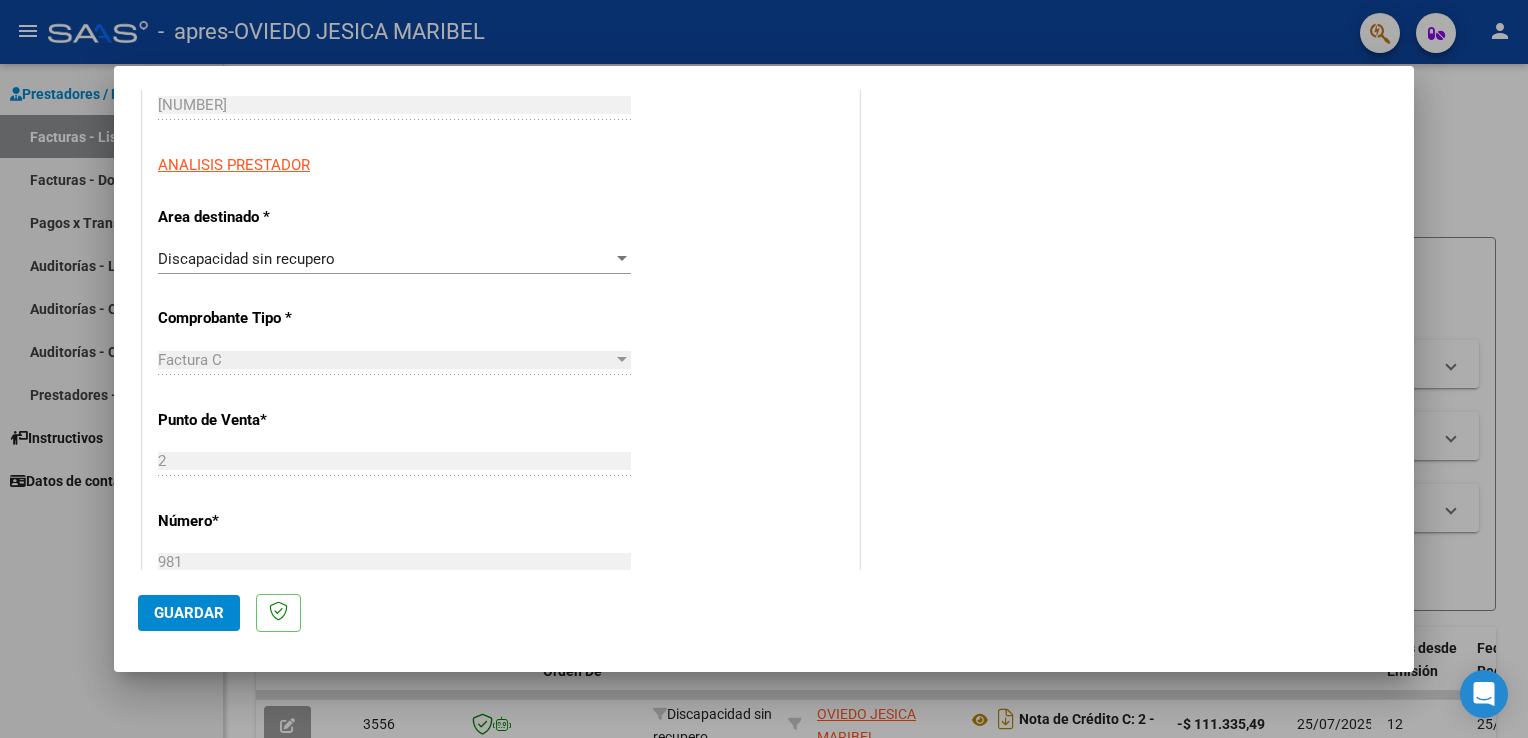 scroll, scrollTop: 324, scrollLeft: 0, axis: vertical 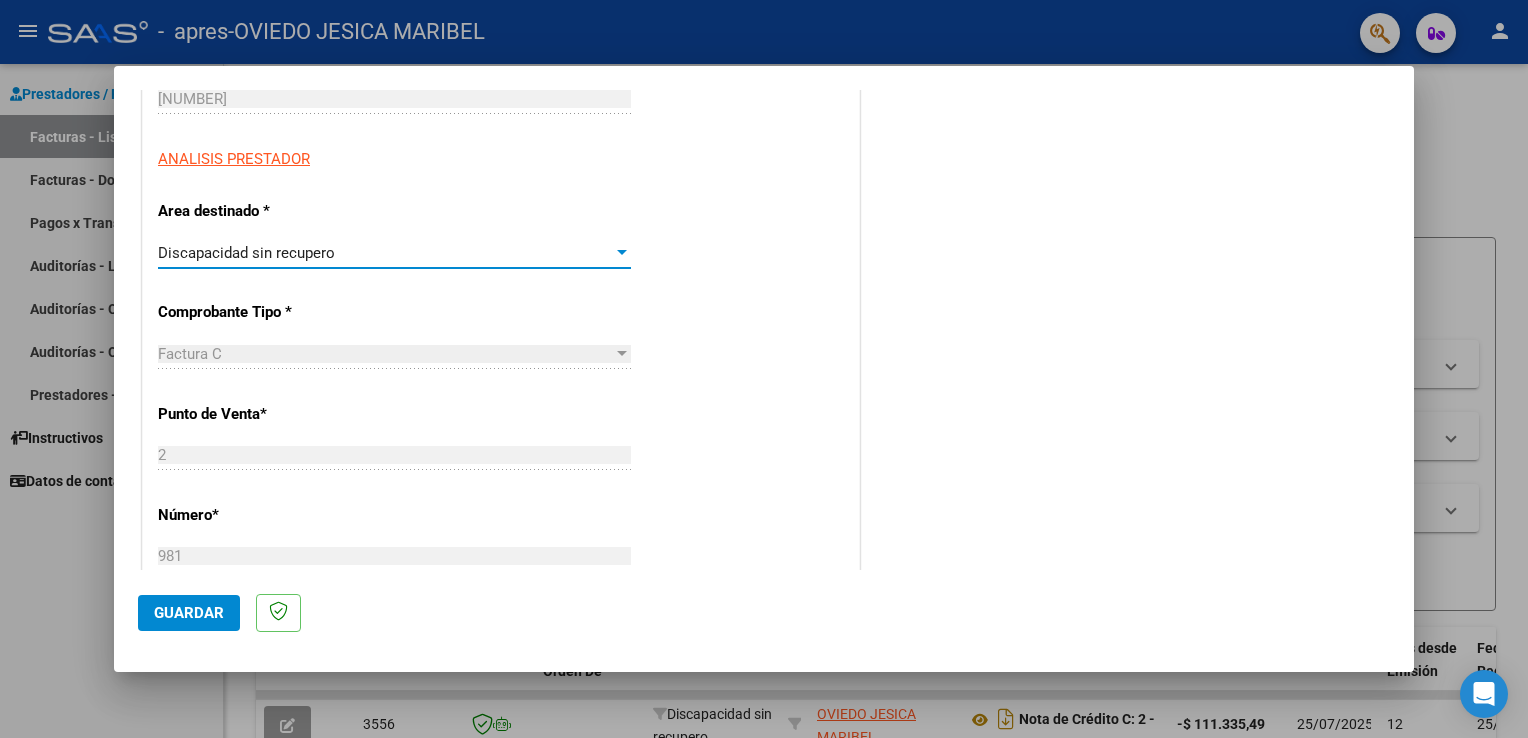 click at bounding box center [622, 252] 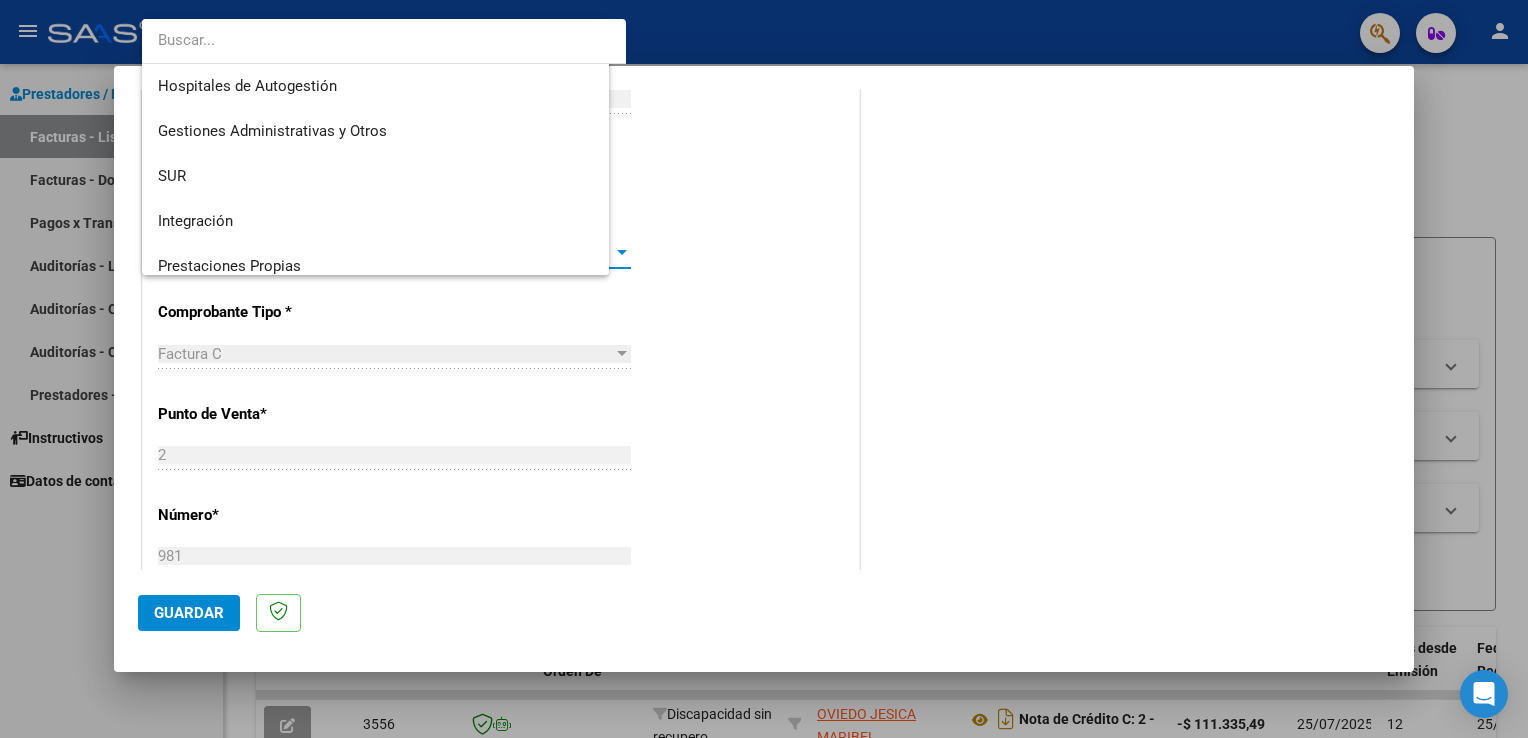 scroll, scrollTop: 148, scrollLeft: 0, axis: vertical 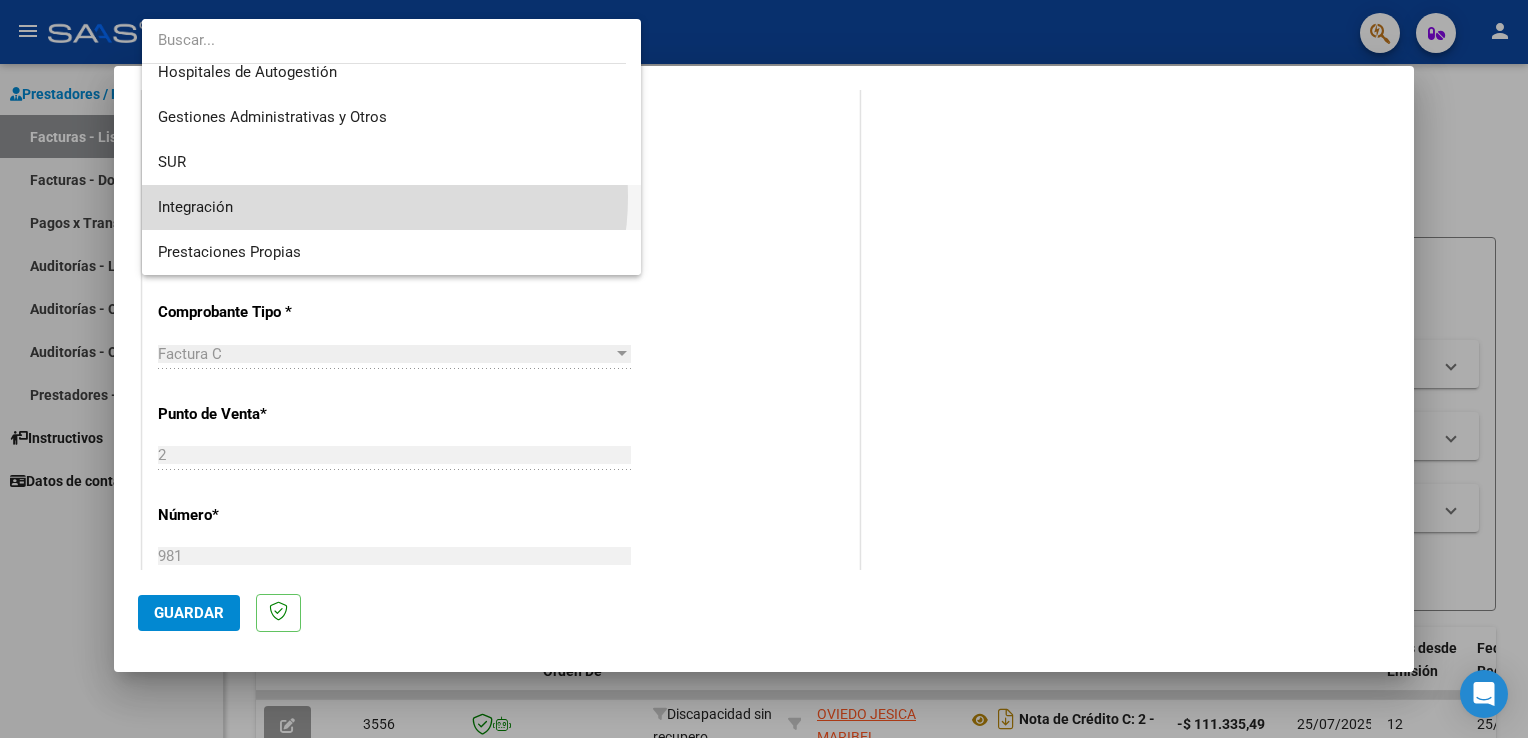 click on "Integración" at bounding box center (392, 207) 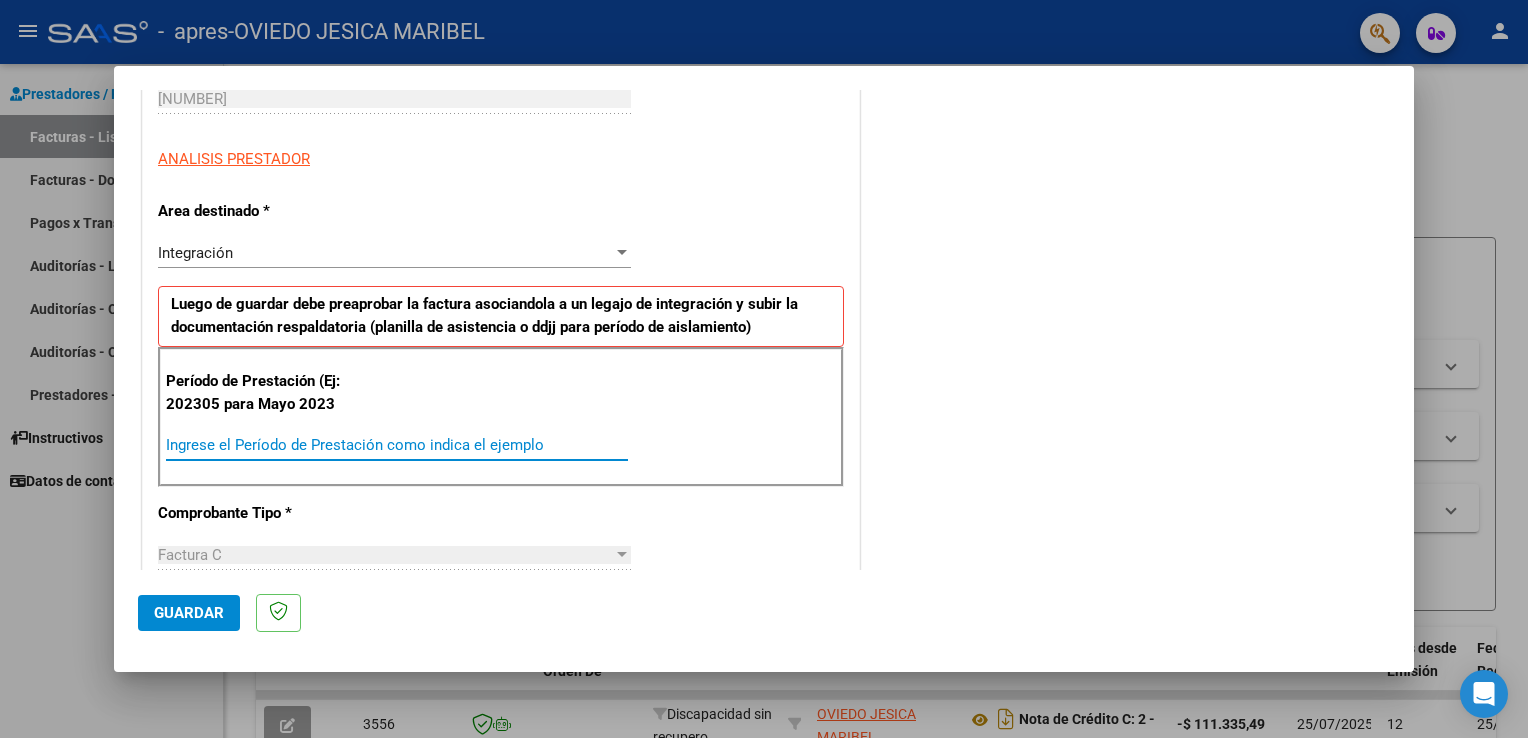 click on "Ingrese el Período de Prestación como indica el ejemplo" at bounding box center (397, 445) 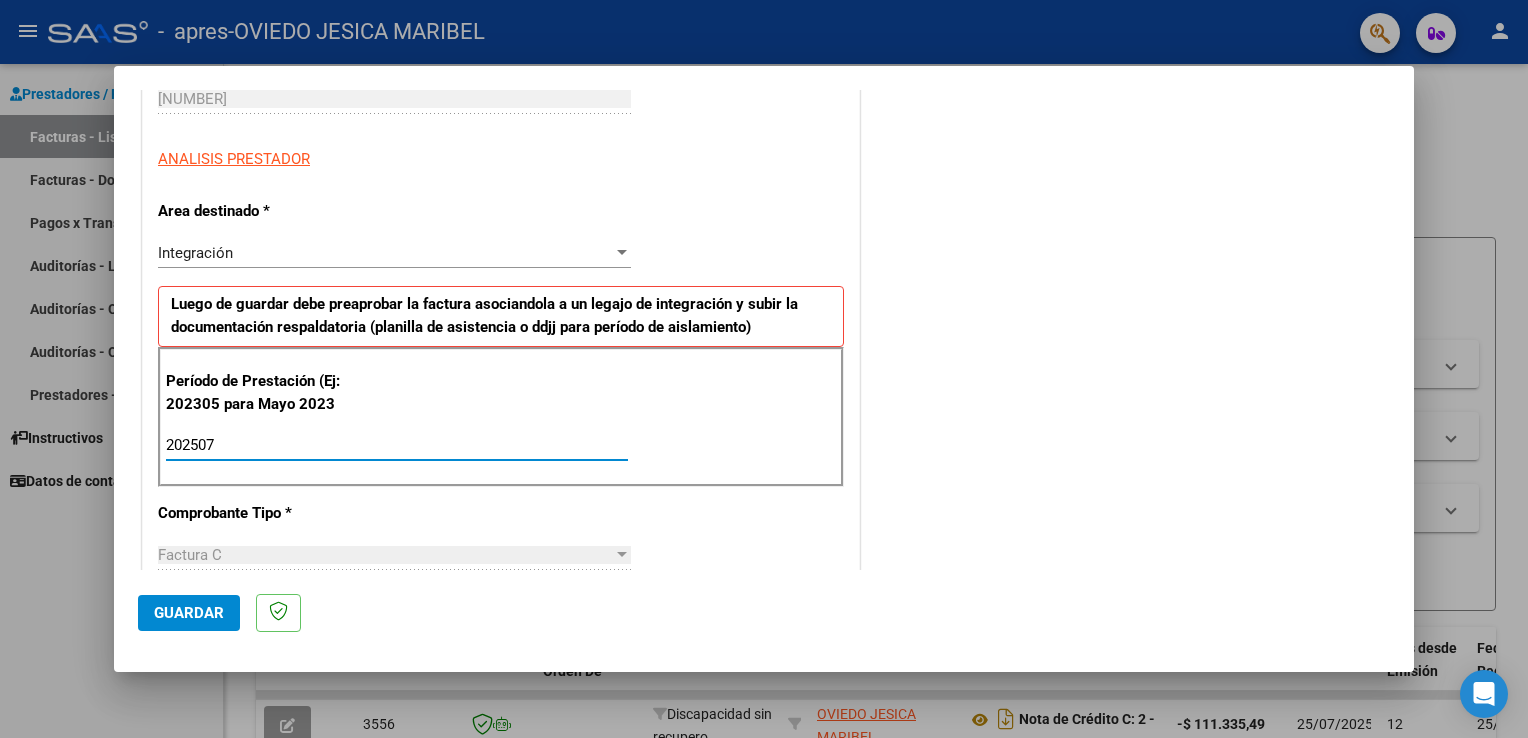 type on "202507" 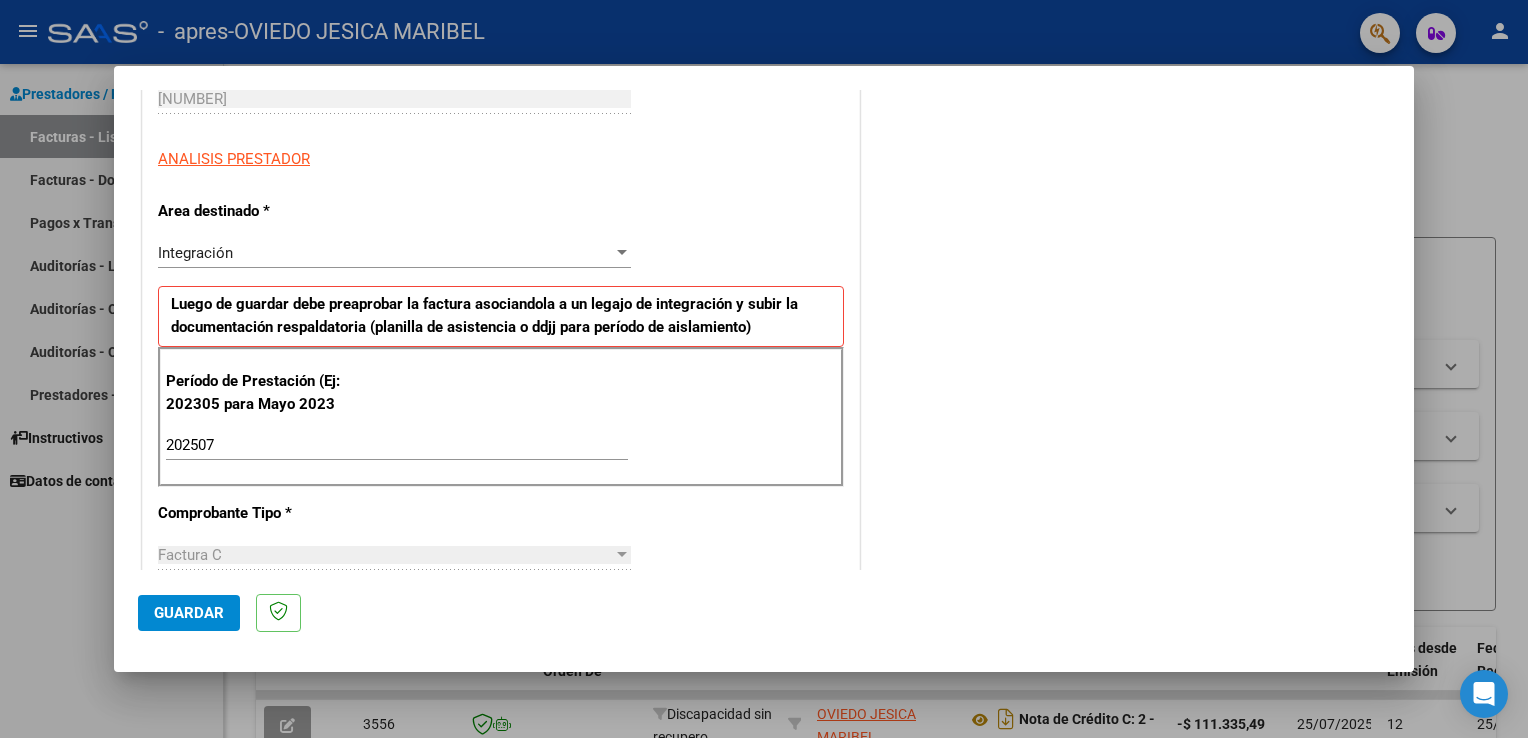 drag, startPoint x: 1414, startPoint y: 240, endPoint x: 1414, endPoint y: 276, distance: 36 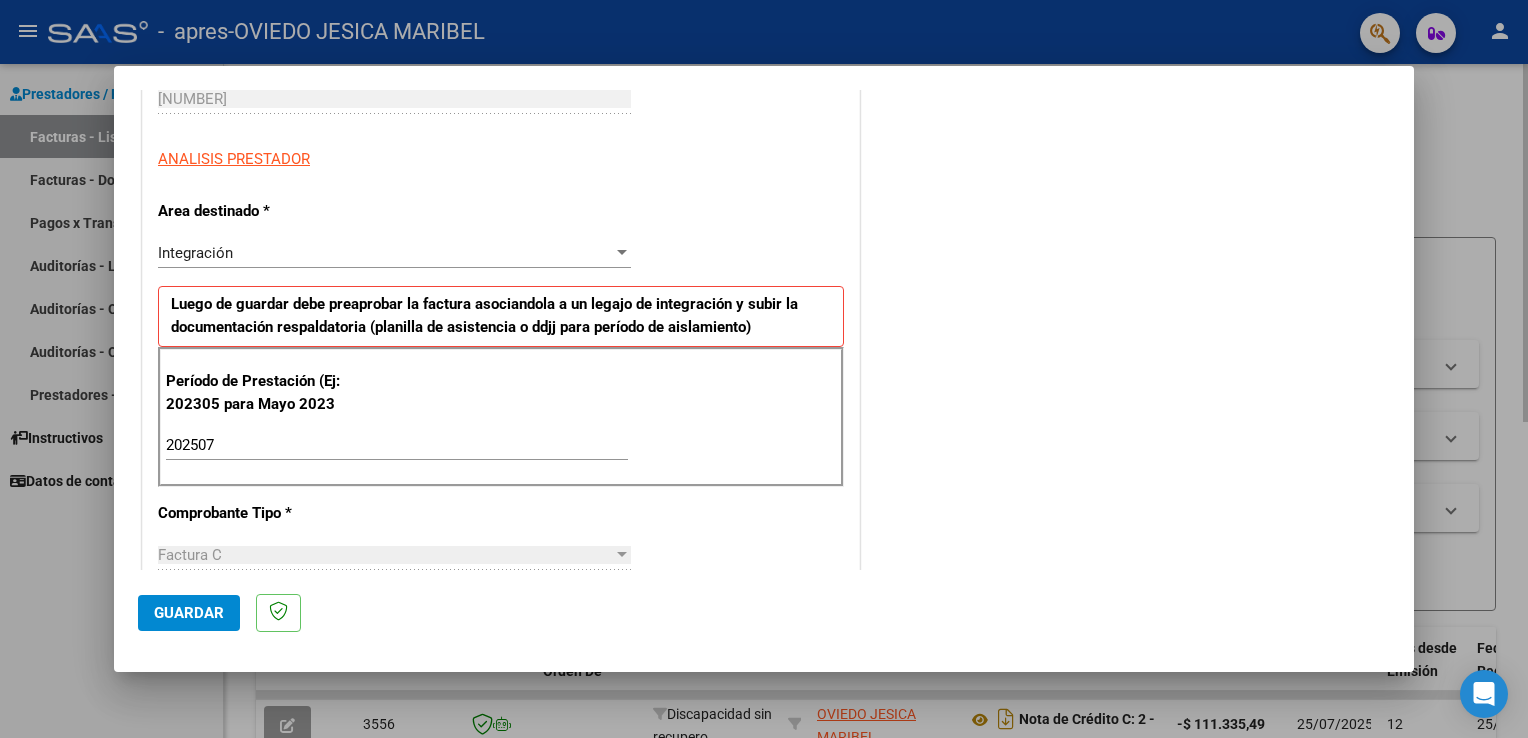 scroll, scrollTop: 0, scrollLeft: 0, axis: both 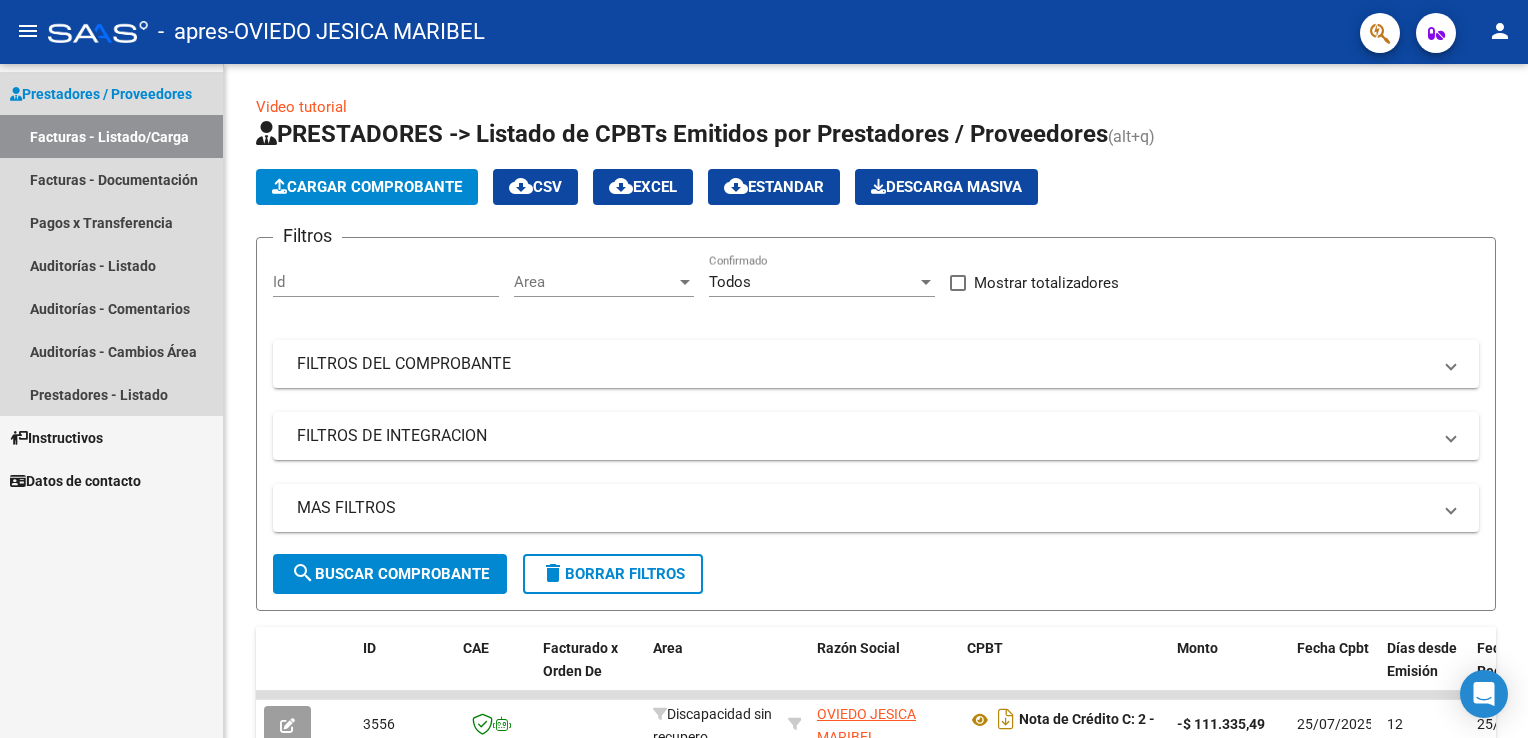 click on "Facturas - Listado/Carga" at bounding box center (111, 136) 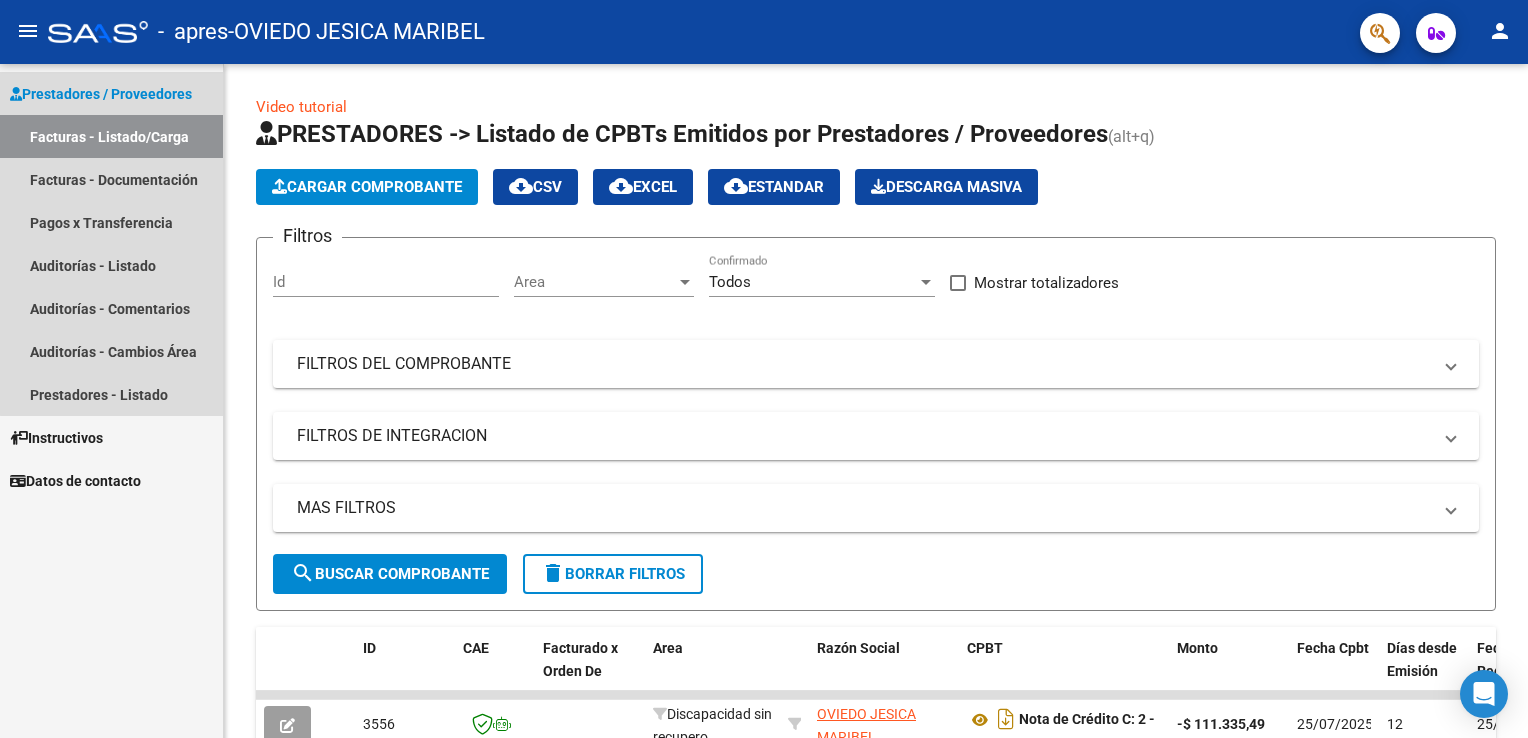 click on "Prestadores / Proveedores" at bounding box center (101, 94) 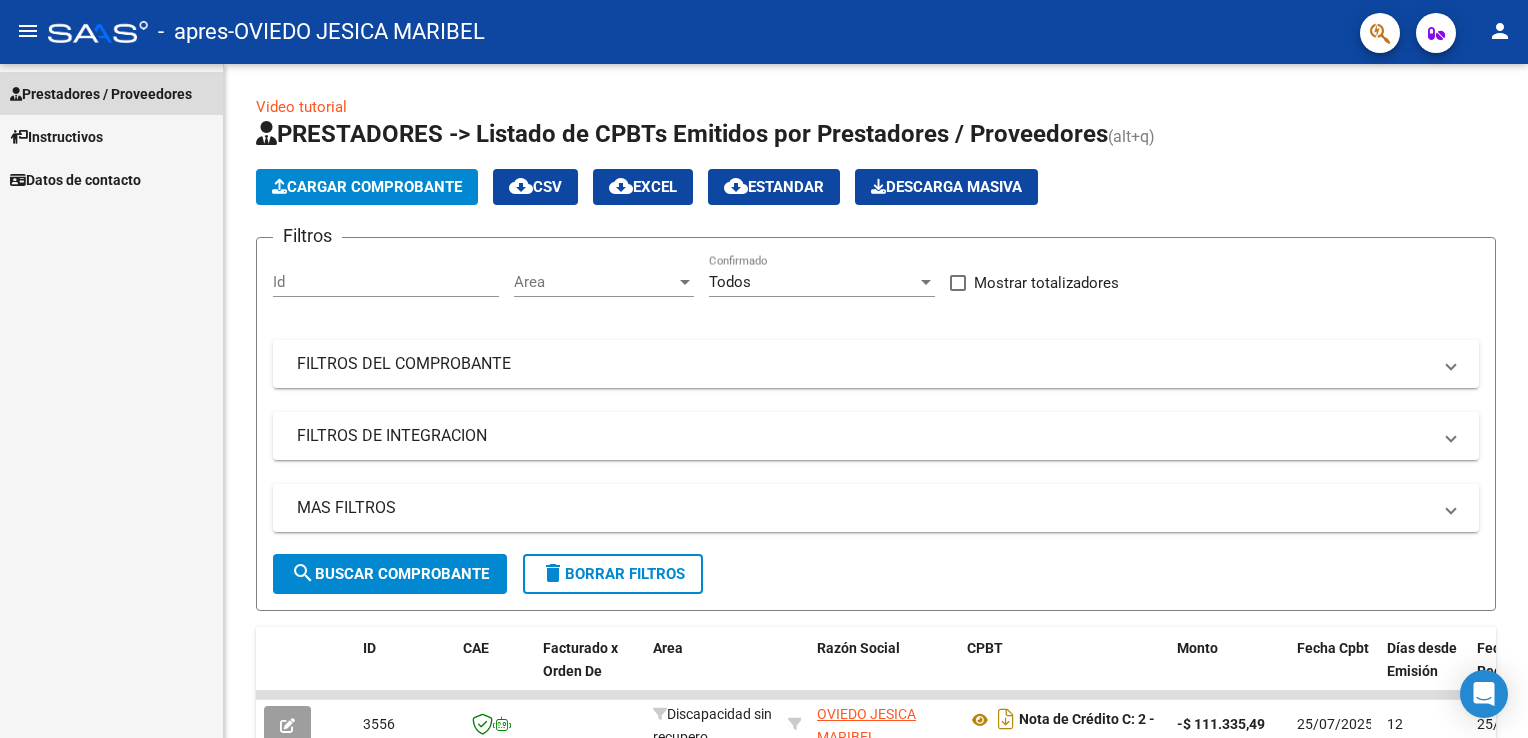 click on "Prestadores / Proveedores" at bounding box center [101, 94] 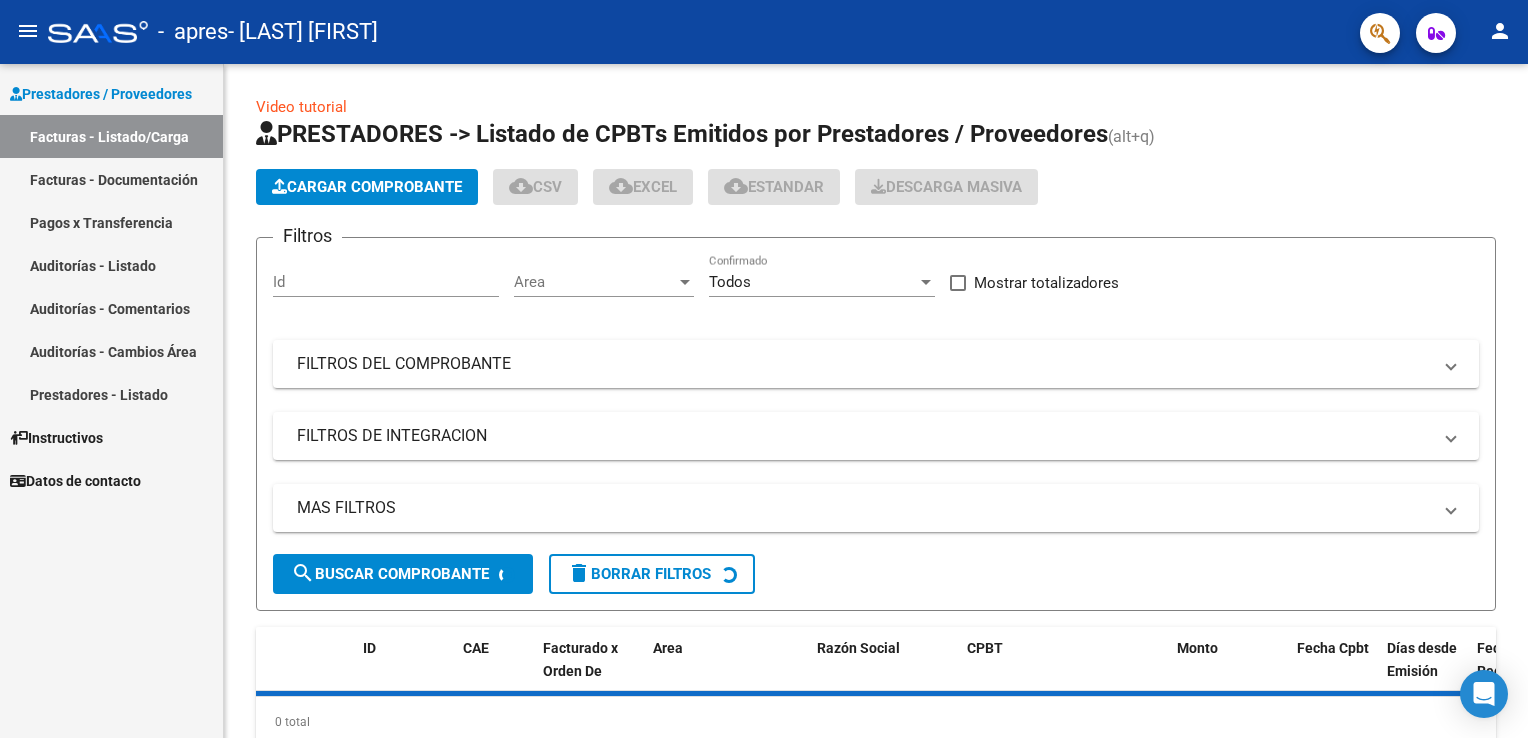 scroll, scrollTop: 0, scrollLeft: 0, axis: both 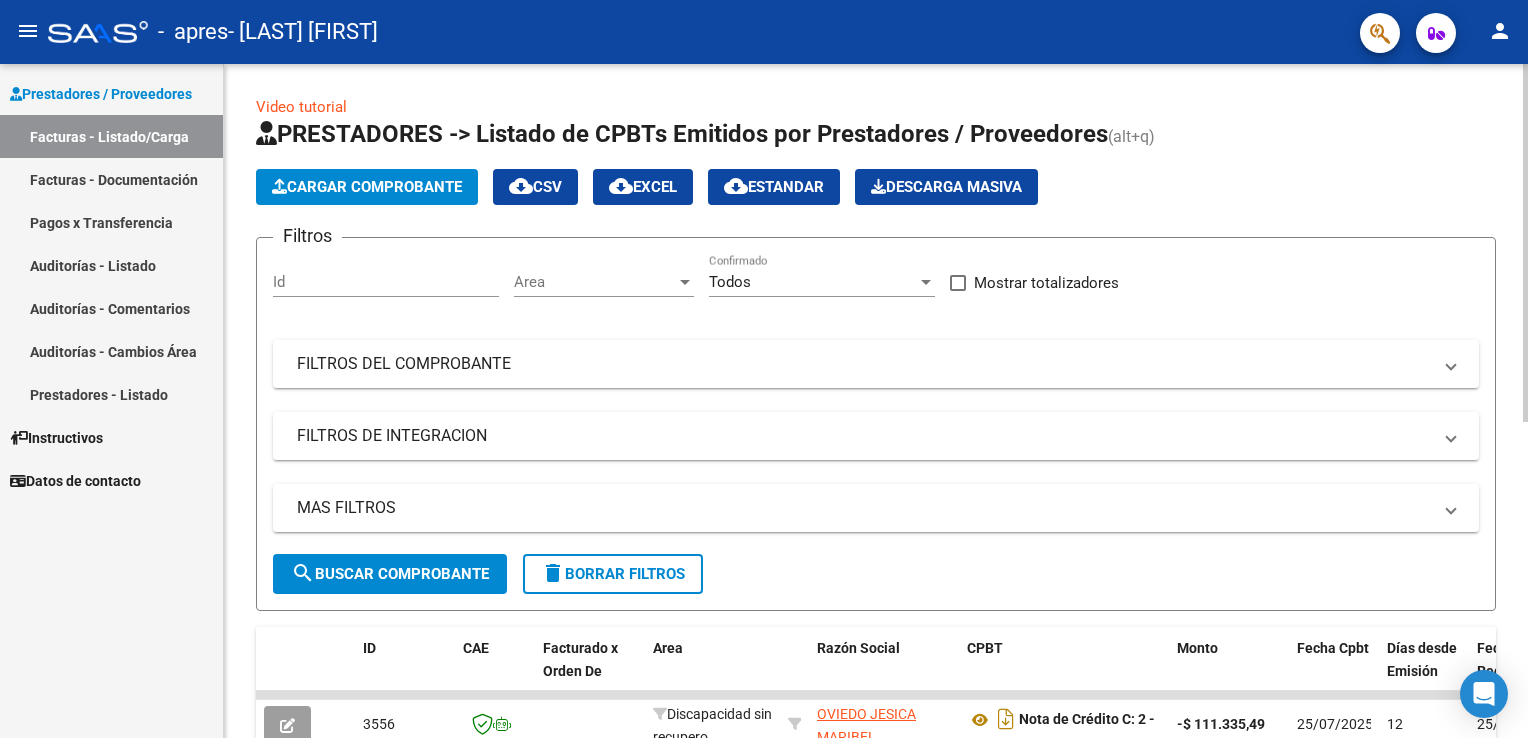 click on "Cargar Comprobante" 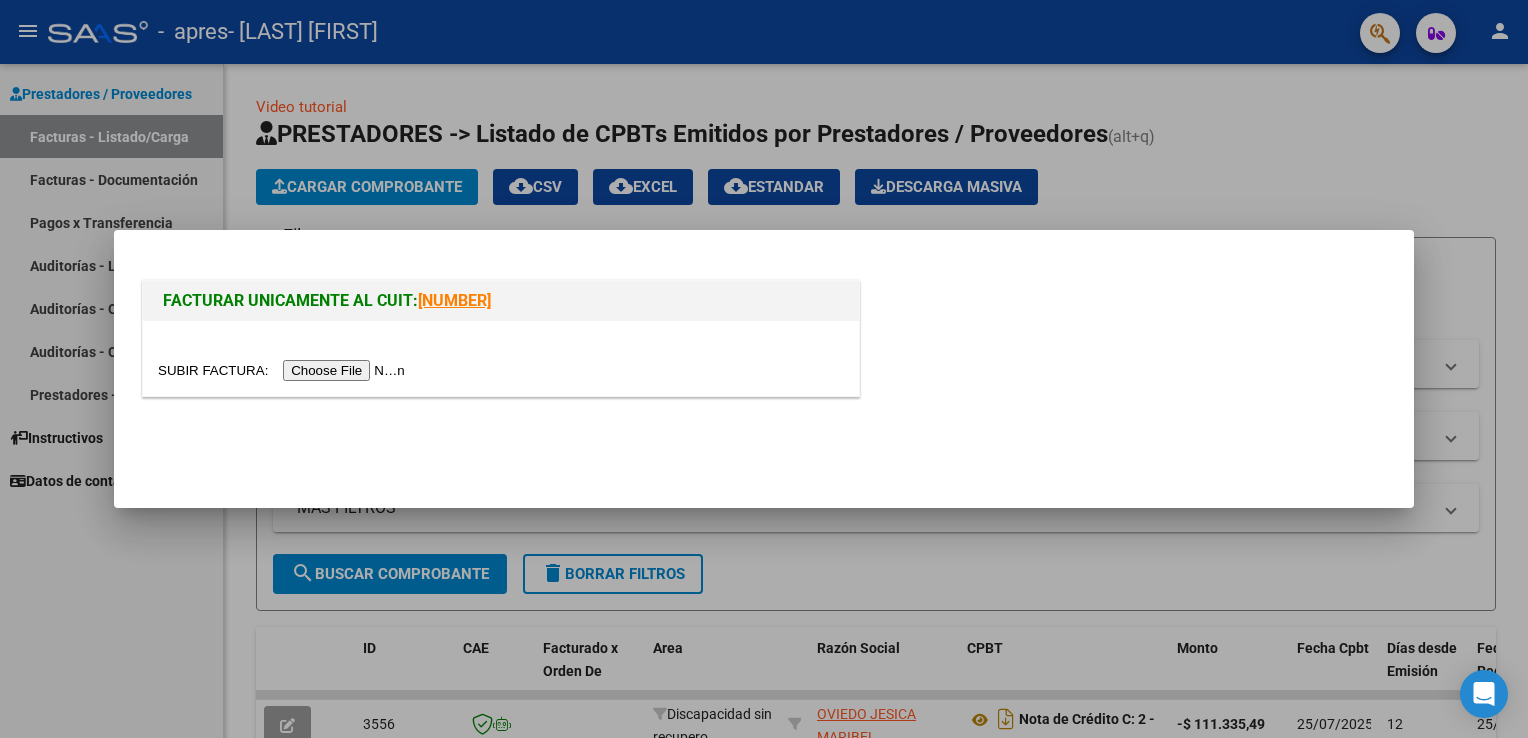 click at bounding box center [284, 370] 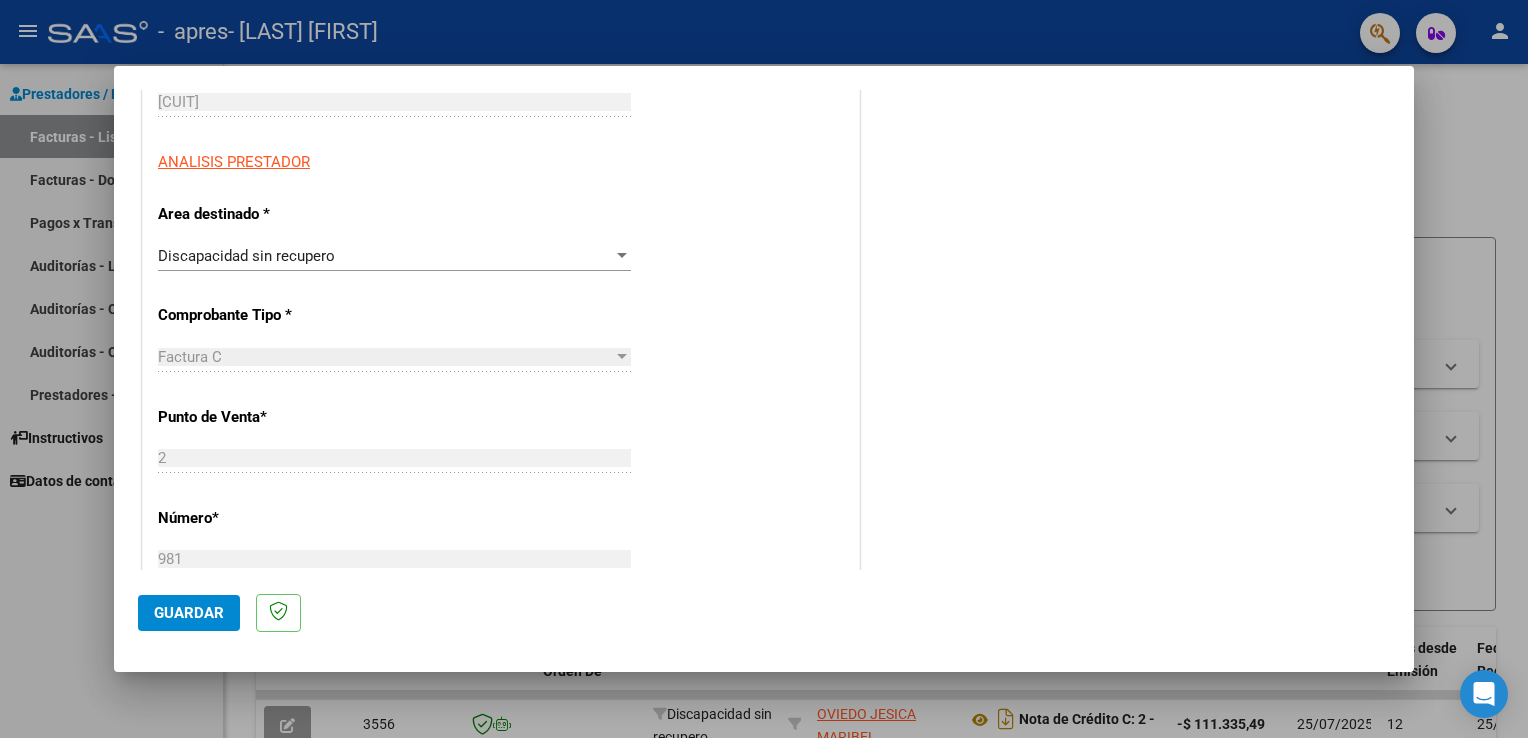 scroll, scrollTop: 329, scrollLeft: 0, axis: vertical 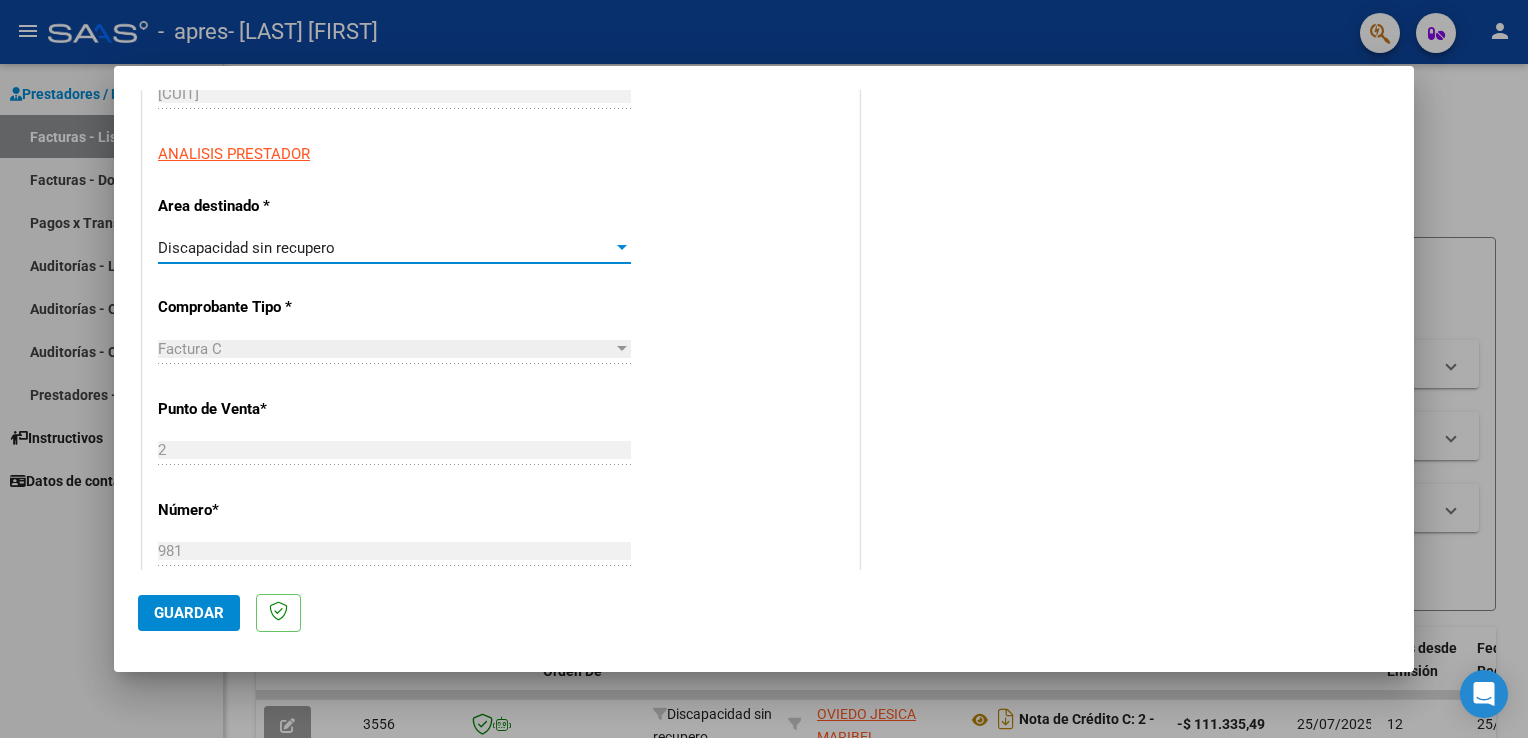 click at bounding box center [622, 247] 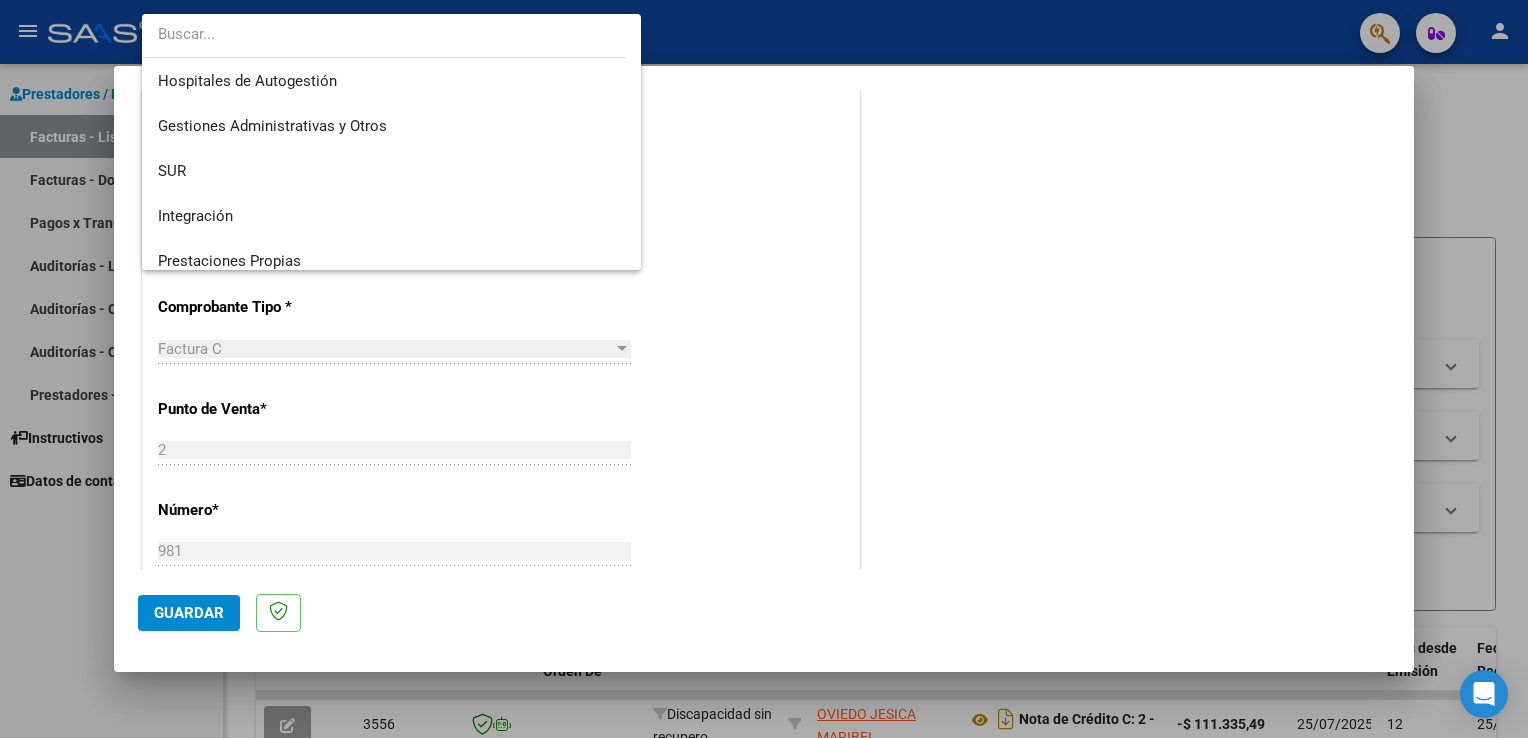 scroll, scrollTop: 148, scrollLeft: 0, axis: vertical 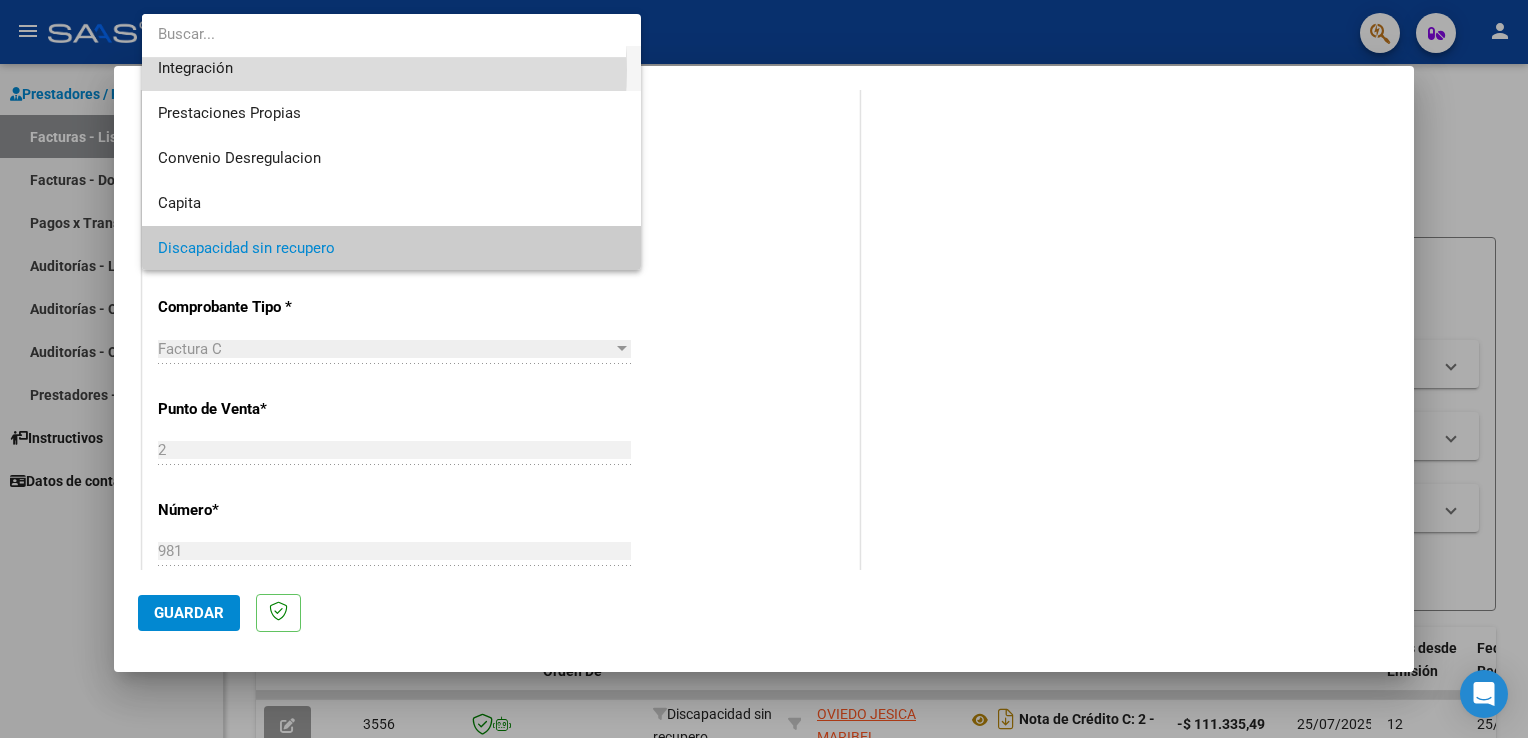 click on "Integración" at bounding box center [392, 68] 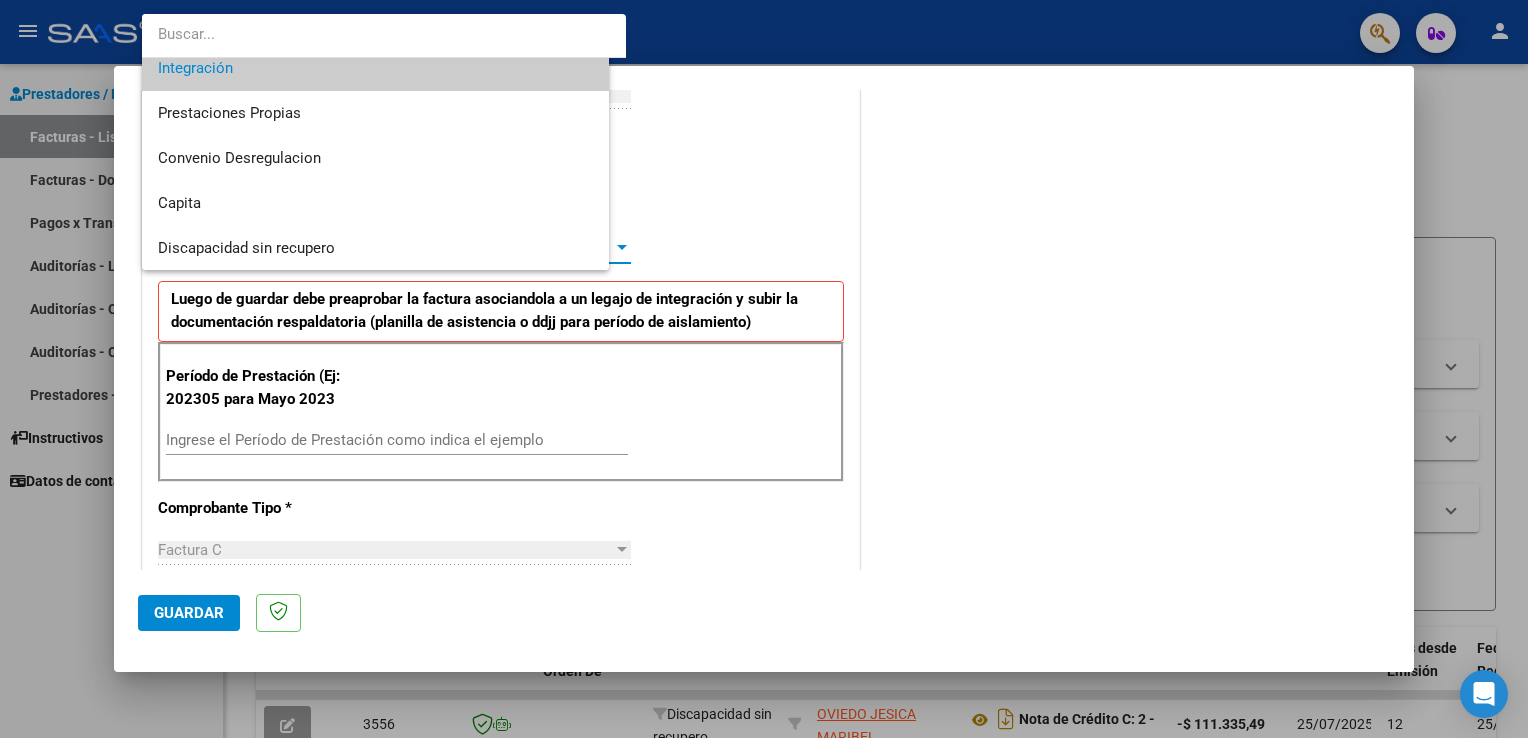 scroll, scrollTop: 135, scrollLeft: 0, axis: vertical 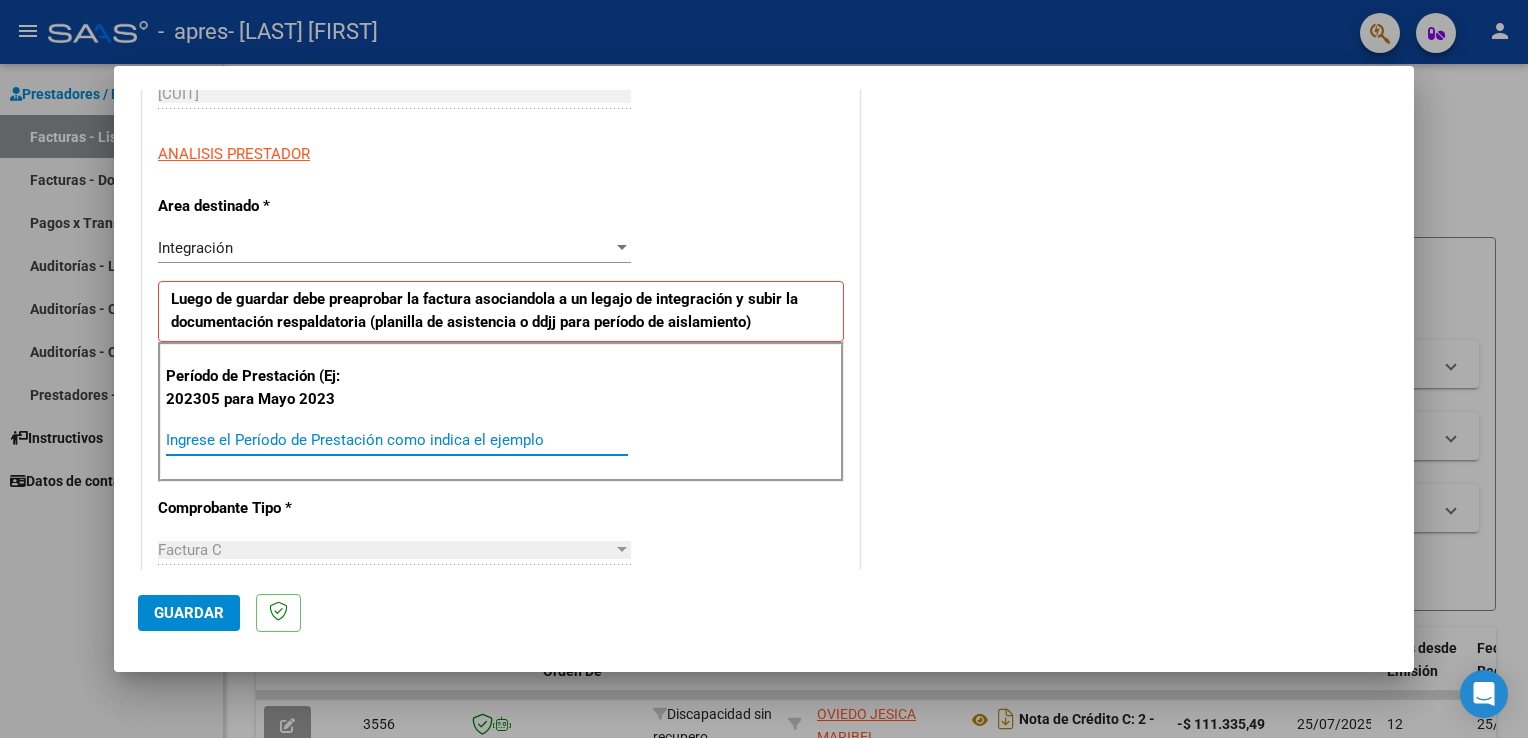 click on "Ingrese el Período de Prestación como indica el ejemplo" at bounding box center (397, 440) 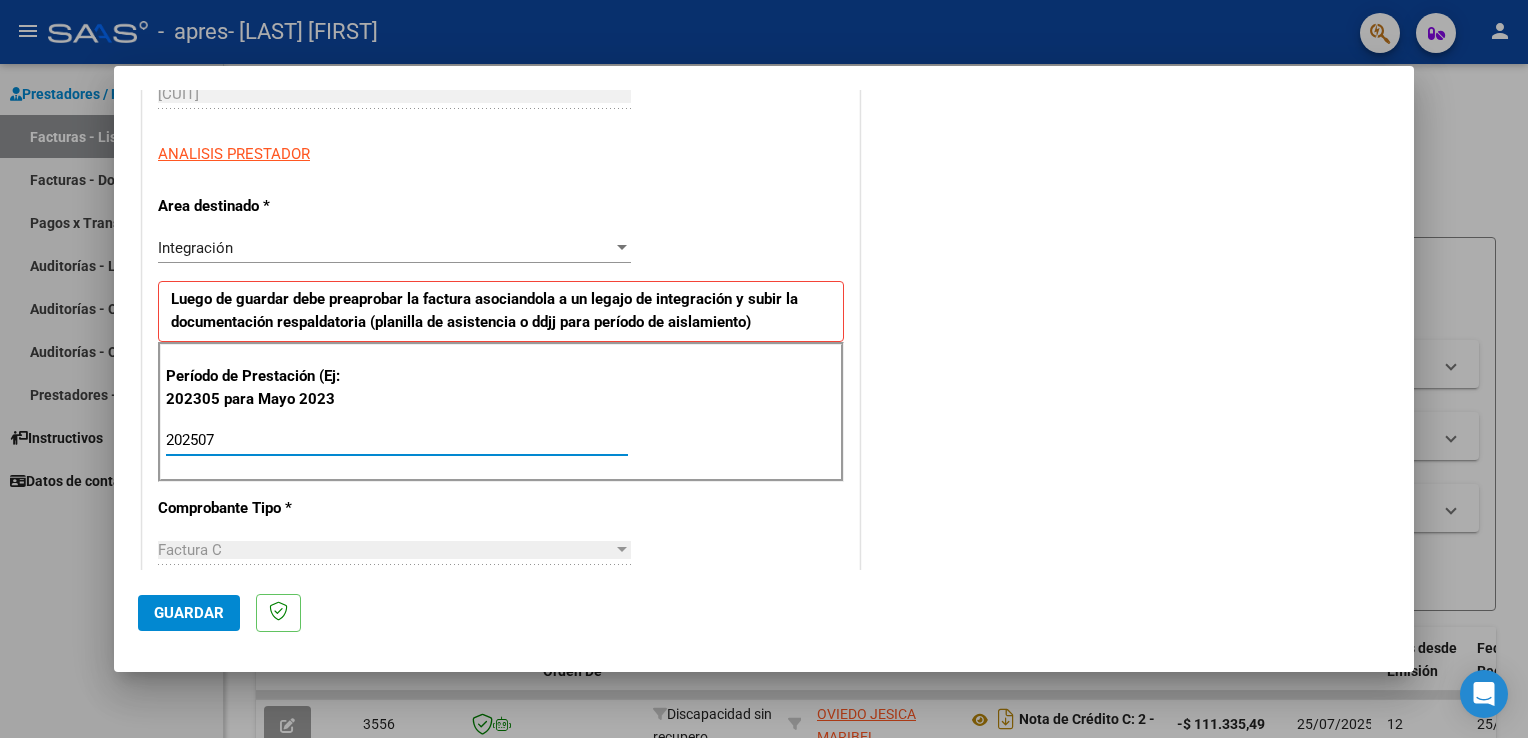 type on "202507" 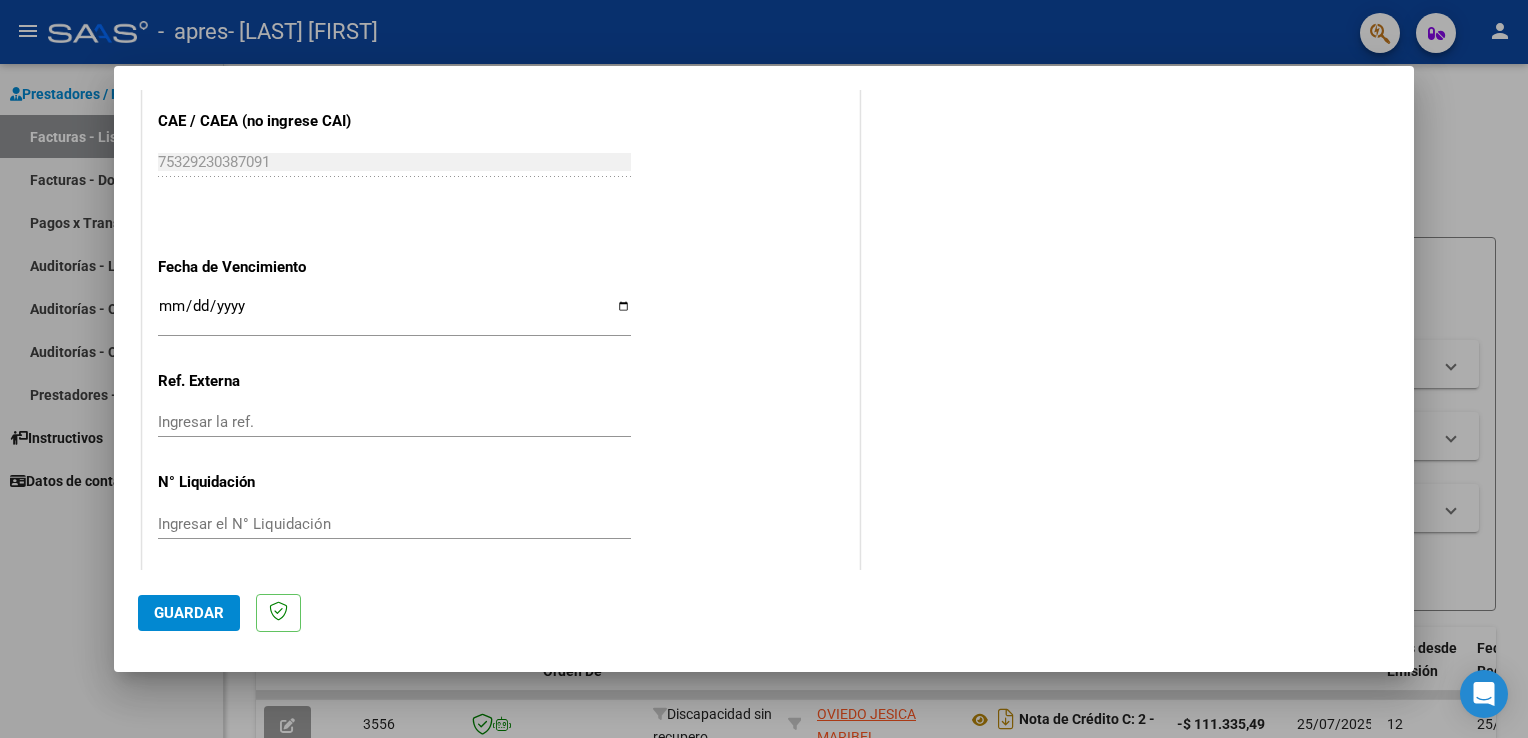scroll, scrollTop: 1240, scrollLeft: 0, axis: vertical 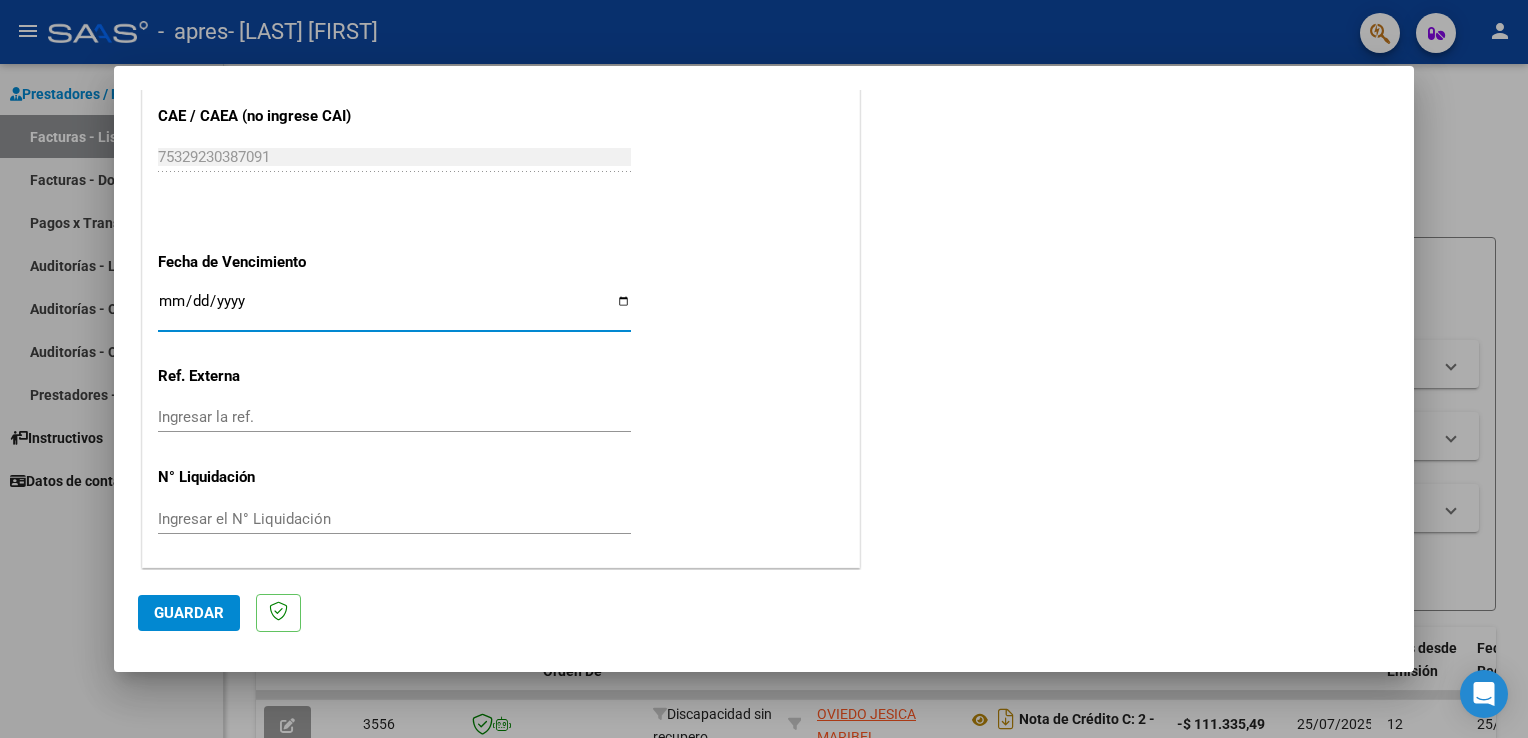 click on "Ingresar la fecha" at bounding box center [394, 309] 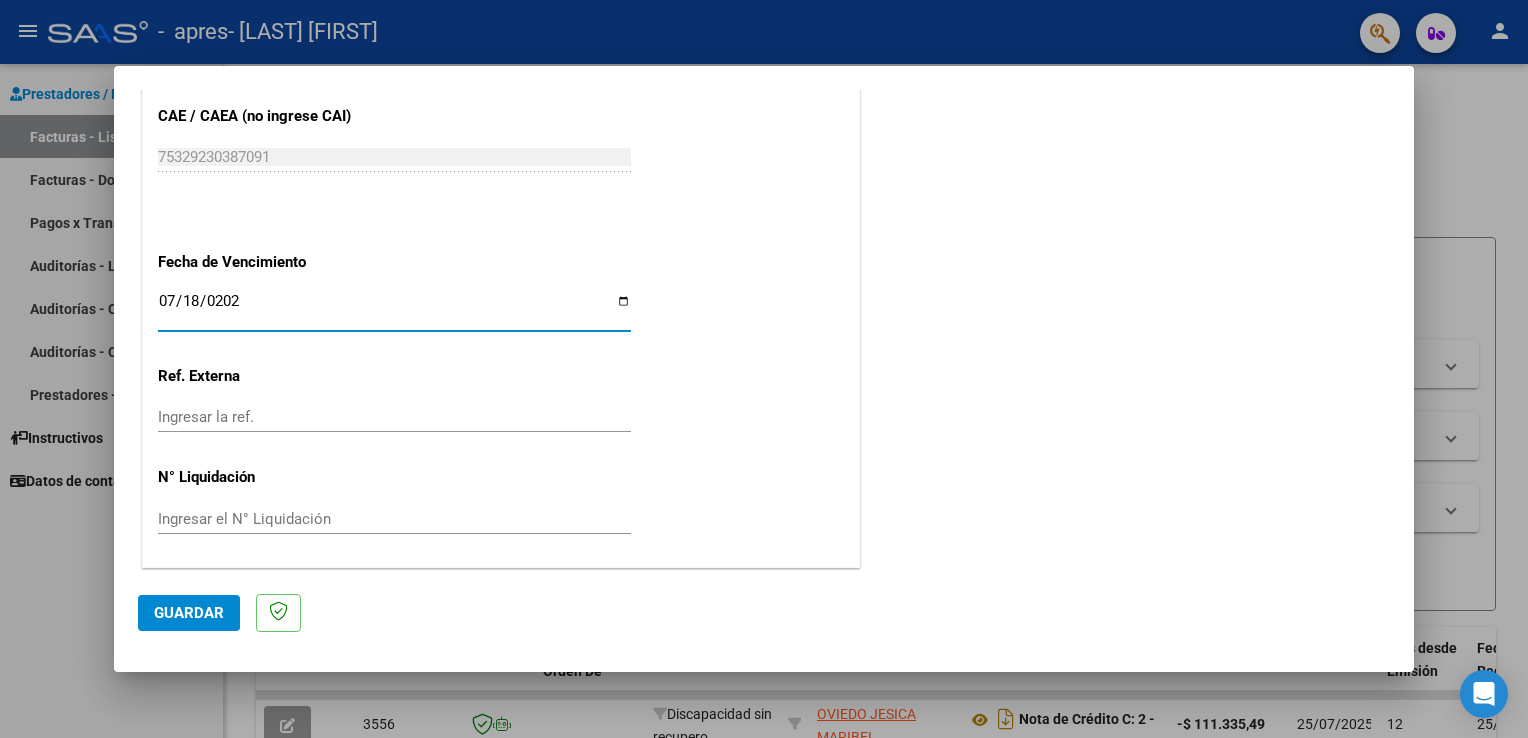 type on "2025-07-18" 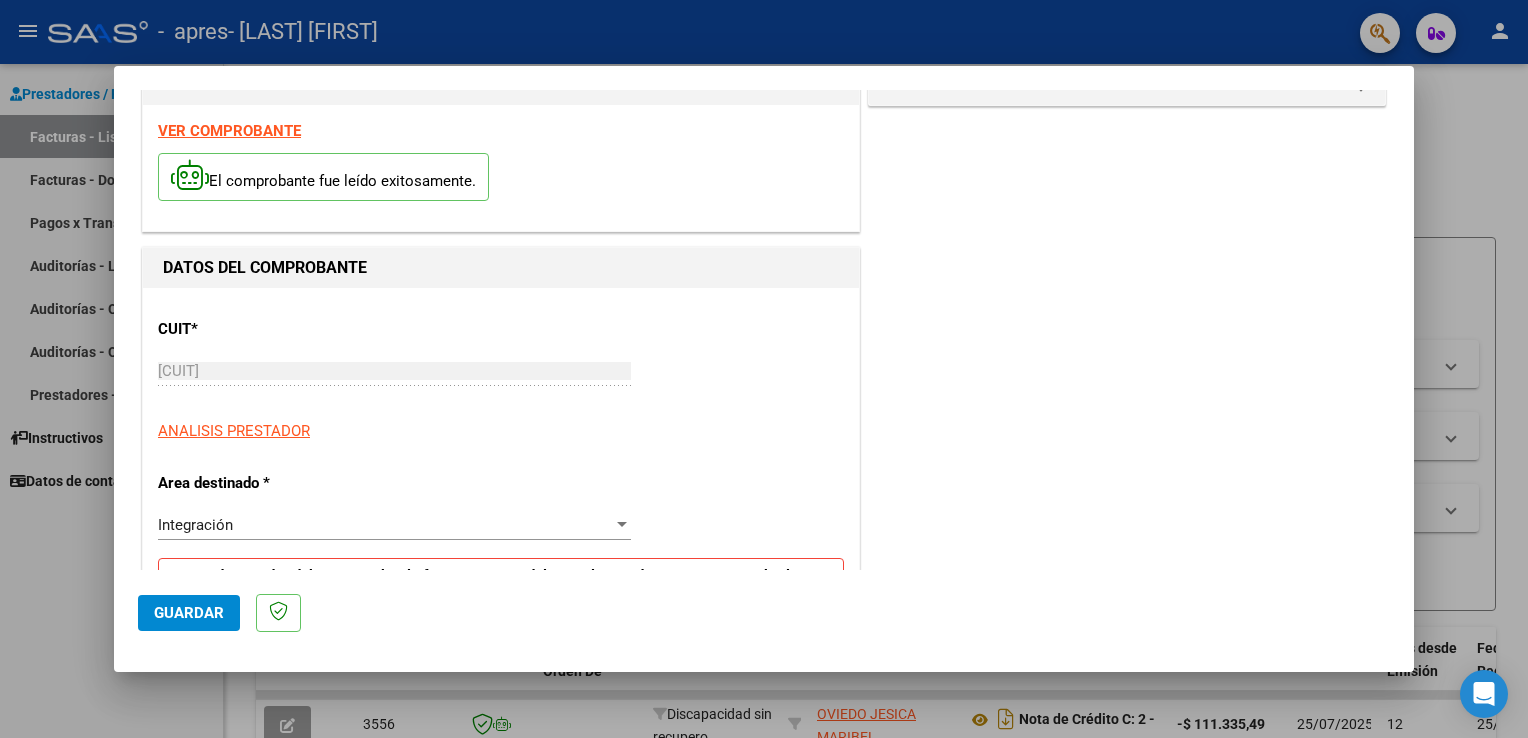 scroll, scrollTop: 0, scrollLeft: 0, axis: both 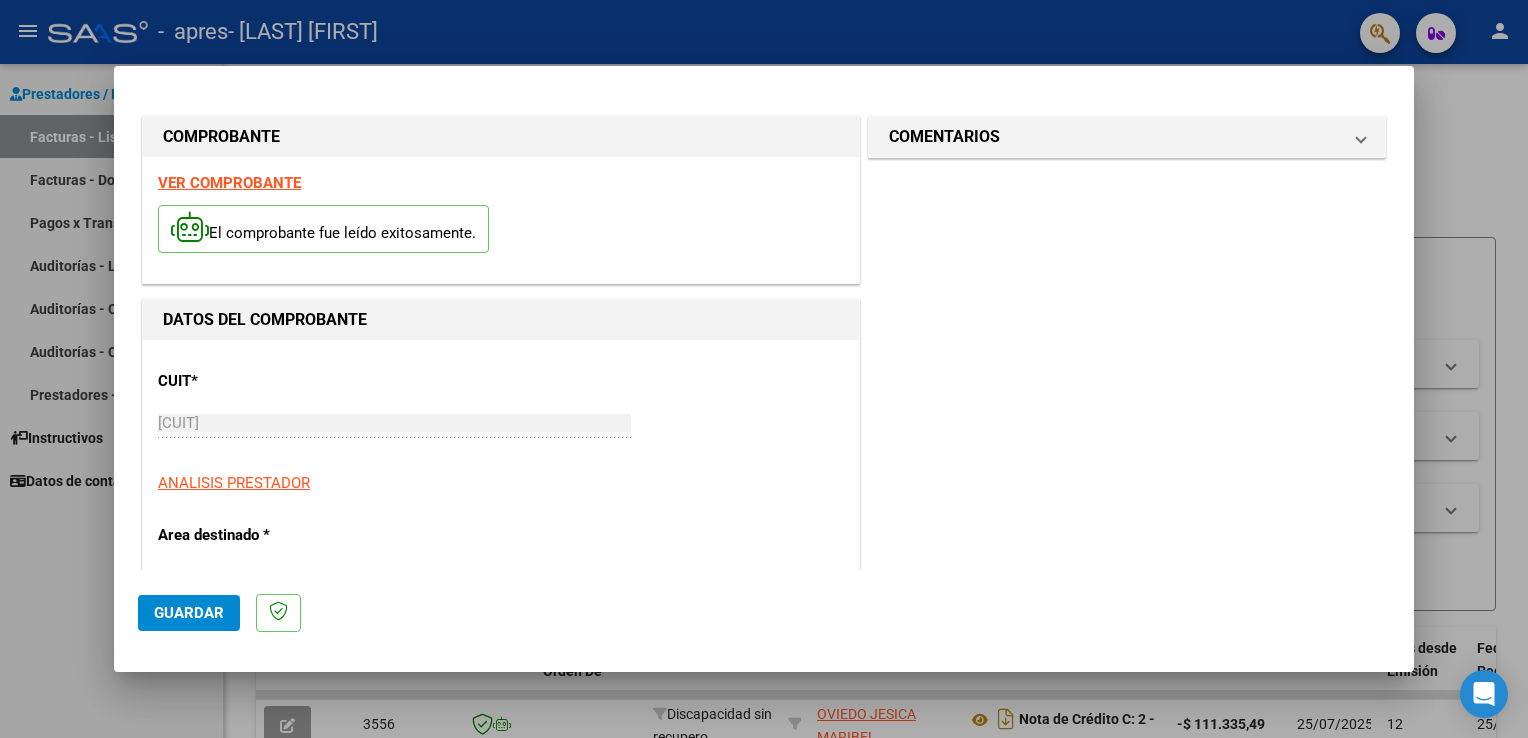 drag, startPoint x: 1413, startPoint y: 516, endPoint x: 1414, endPoint y: 179, distance: 337.0015 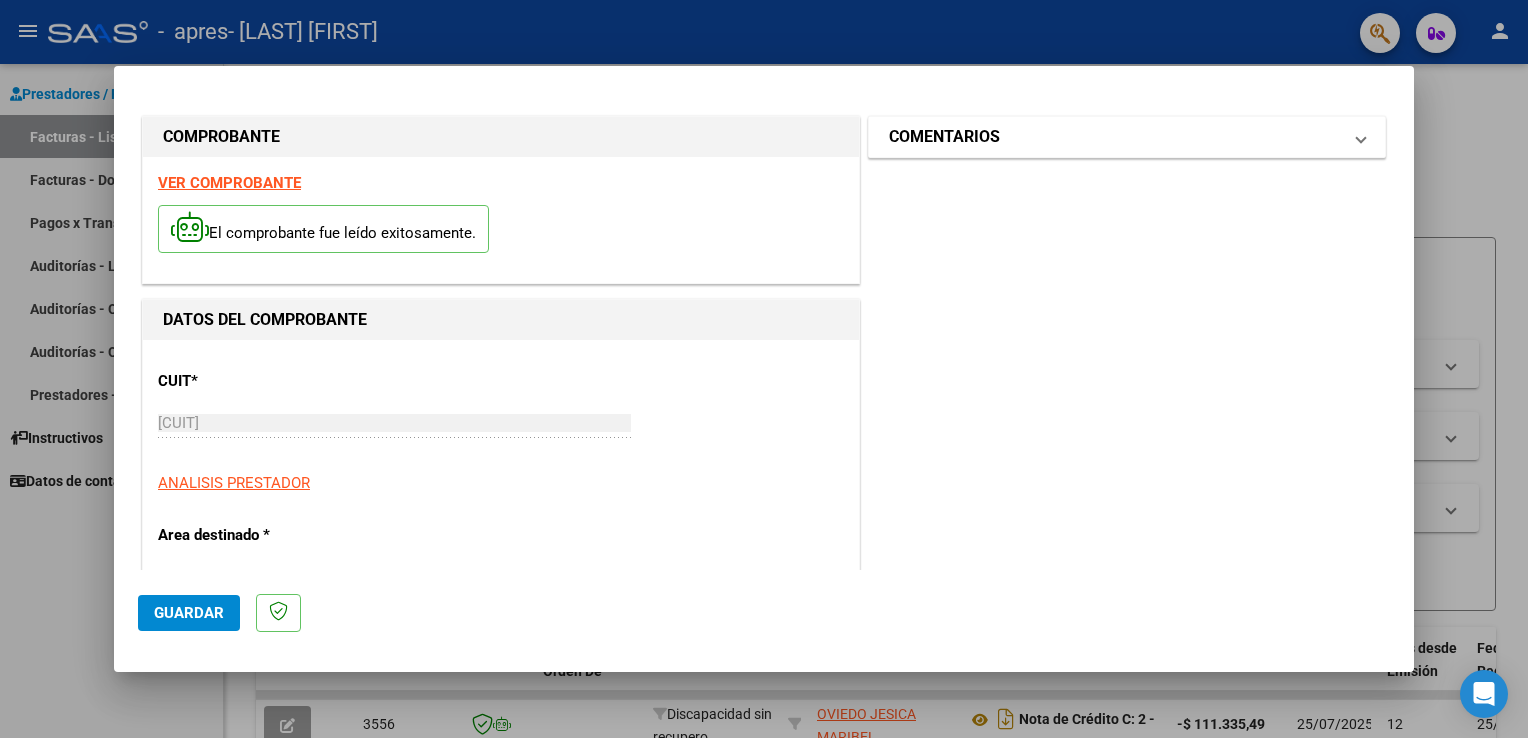 click on "COMENTARIOS" at bounding box center [1115, 137] 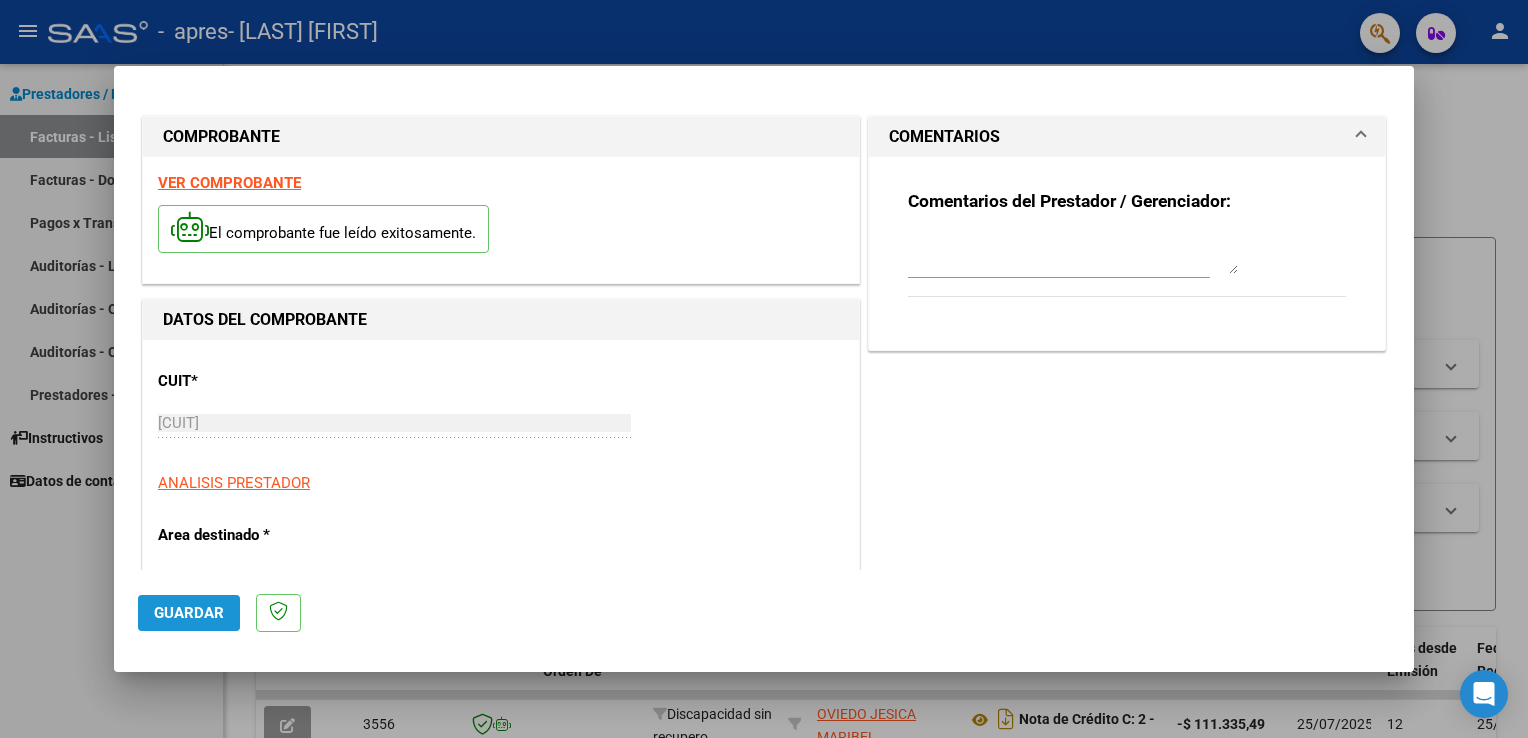 click on "Guardar" 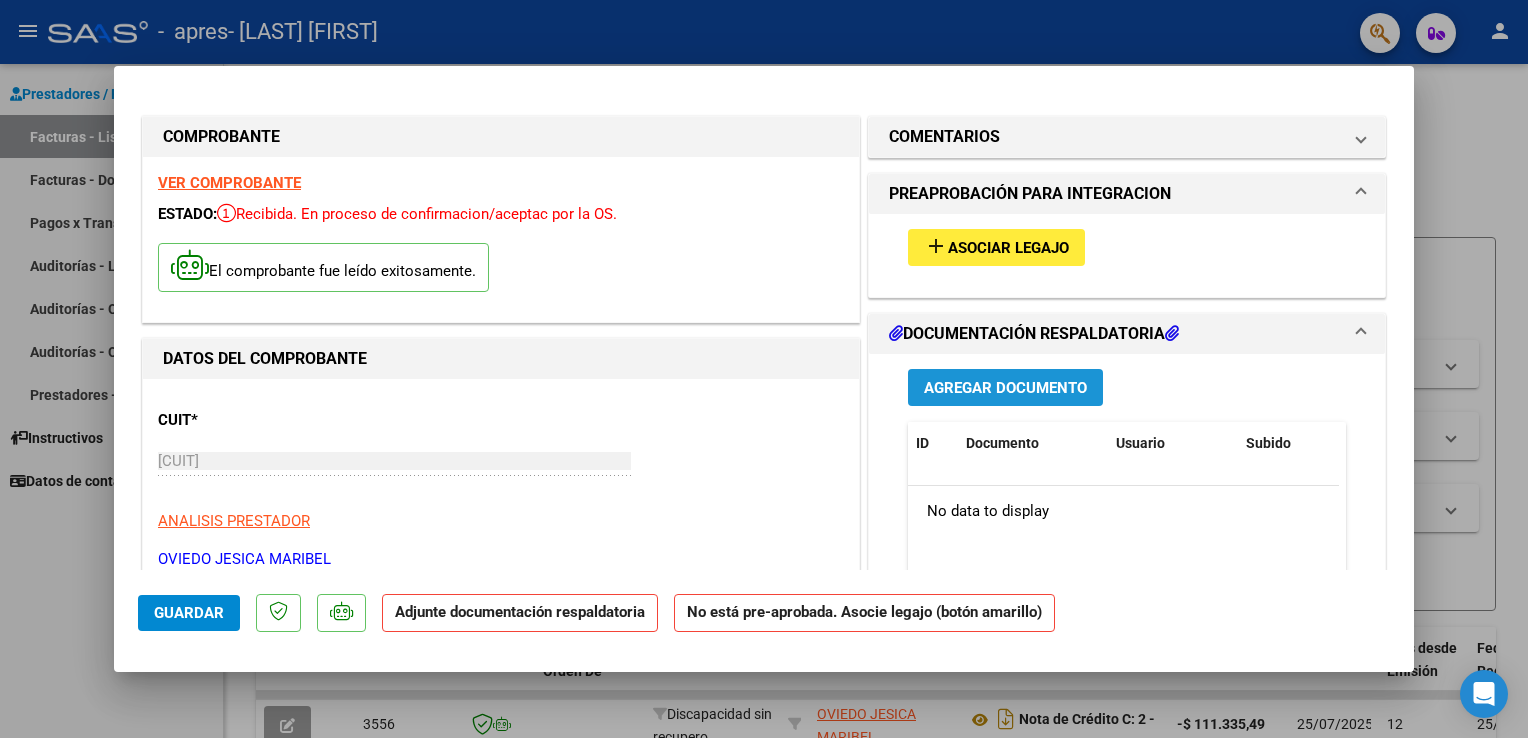click on "Agregar Documento" at bounding box center [1005, 388] 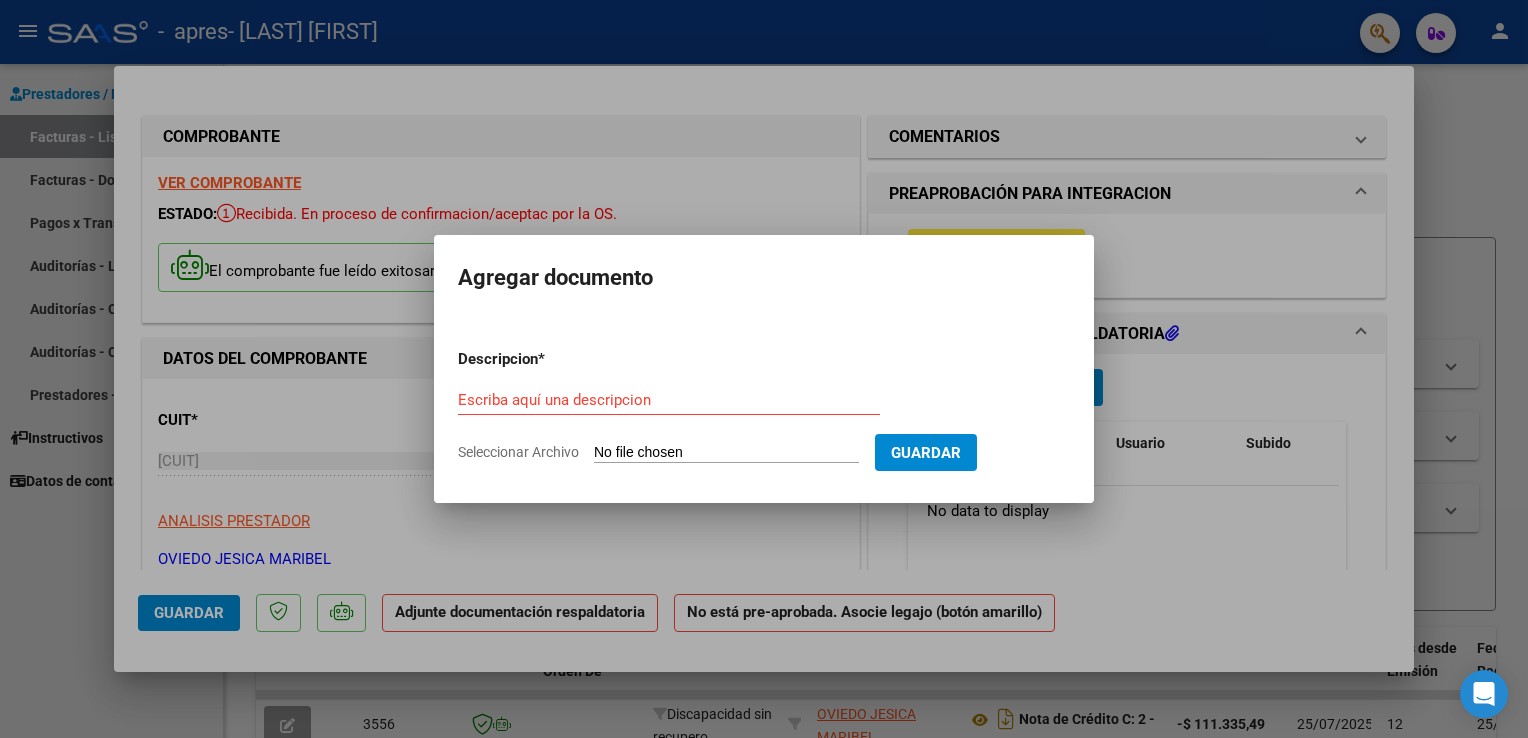 click on "Escriba aquí una descripcion" at bounding box center [669, 400] 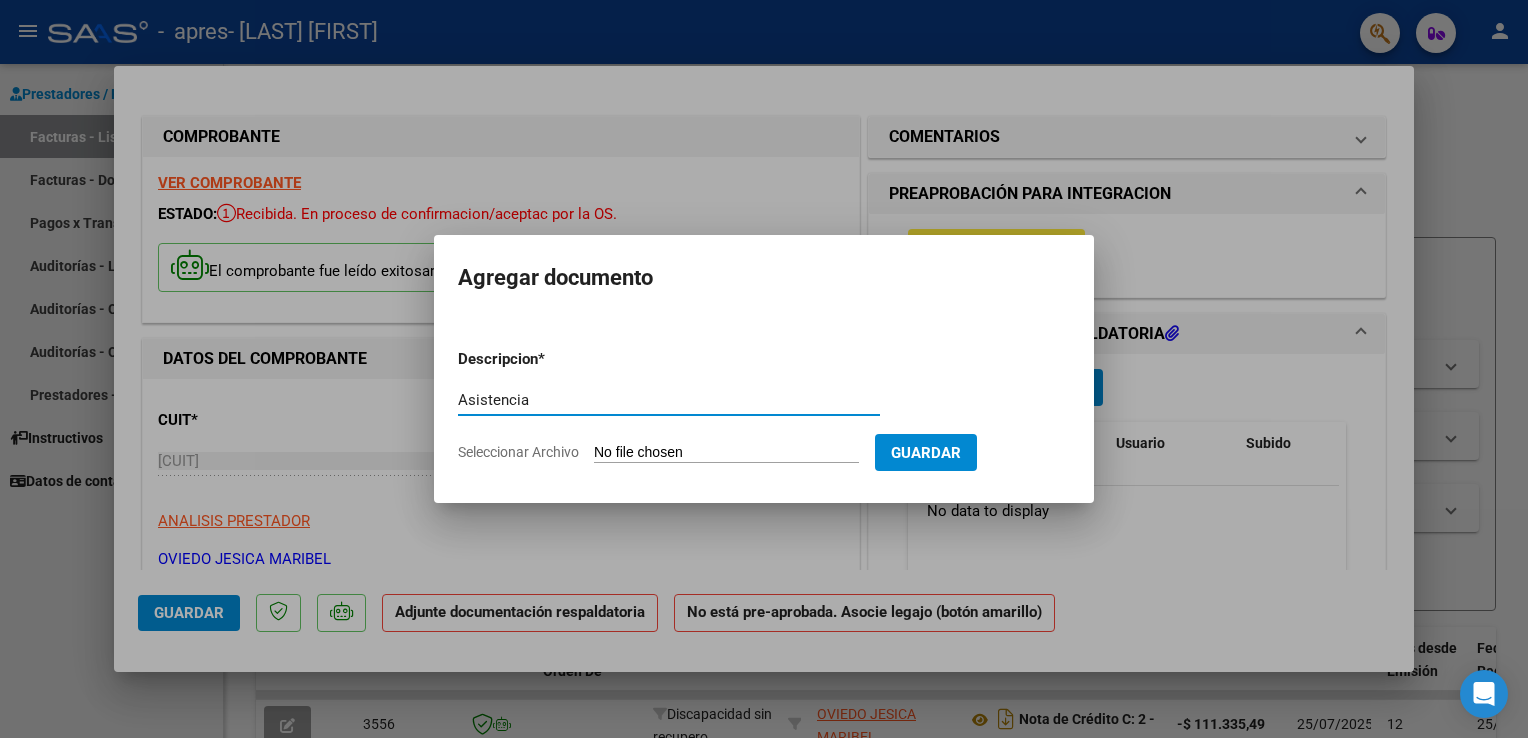 type on "Asistencia" 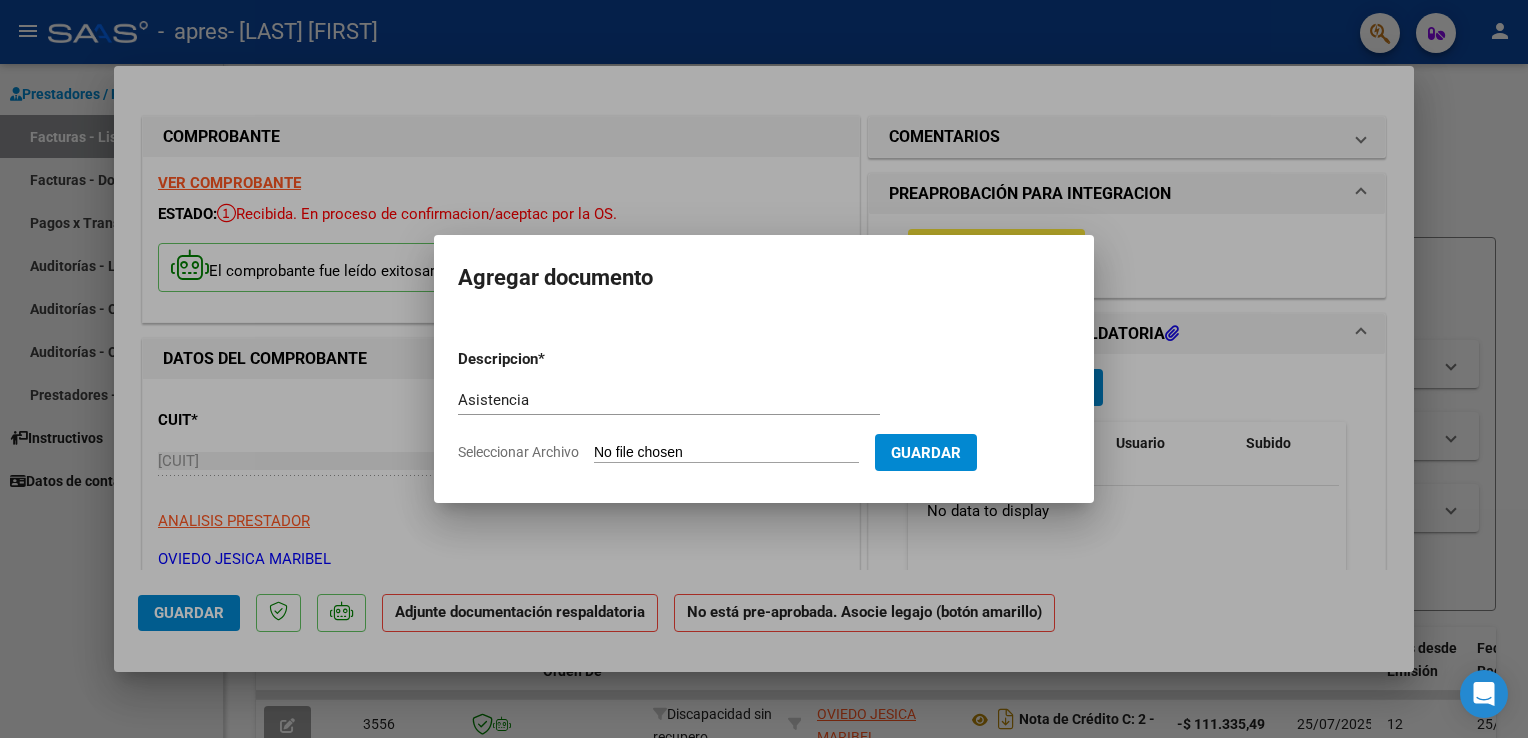 click on "Descripcion  *   Asistencia Escriba aquí una descripcion  Seleccionar Archivo Guardar" at bounding box center (764, 406) 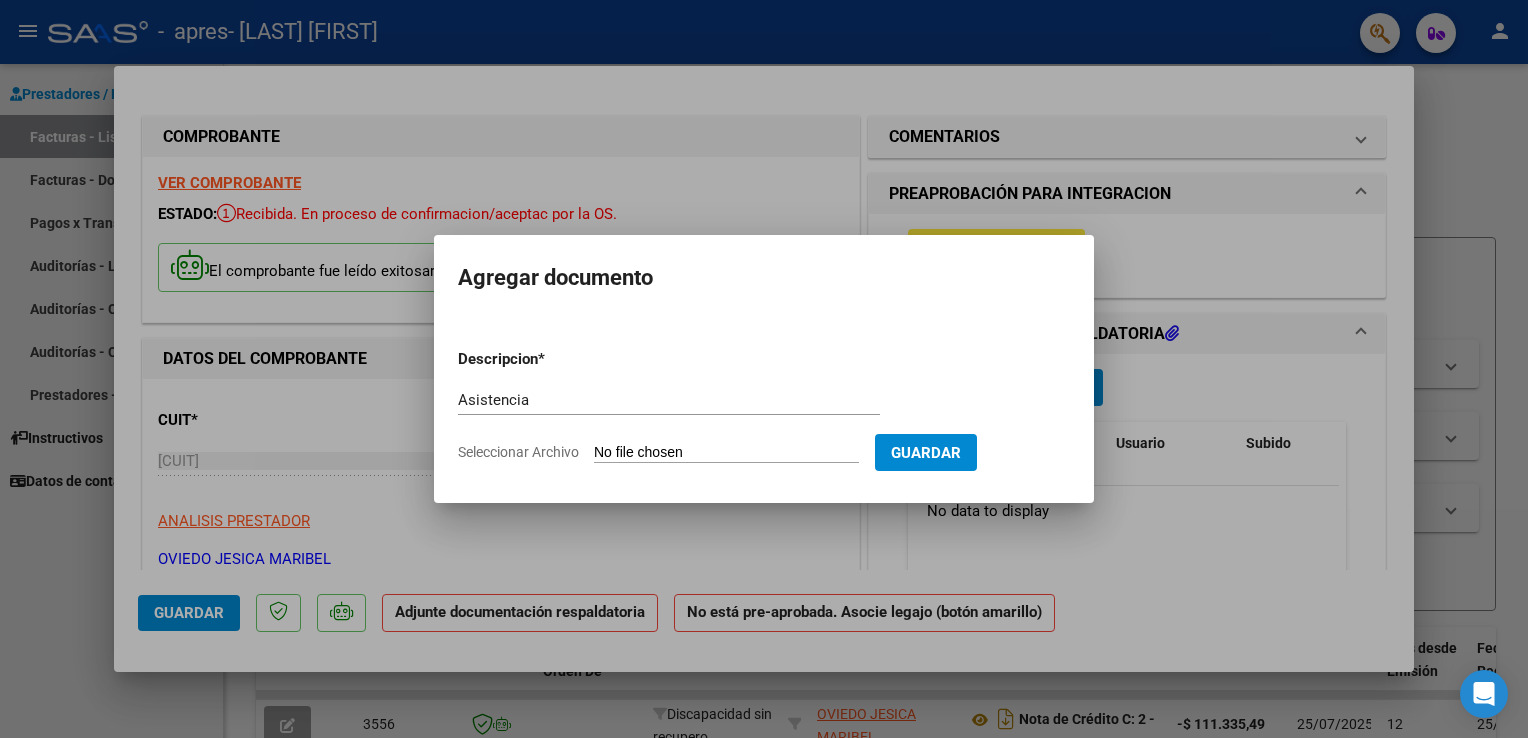 click on "Seleccionar Archivo" at bounding box center (726, 453) 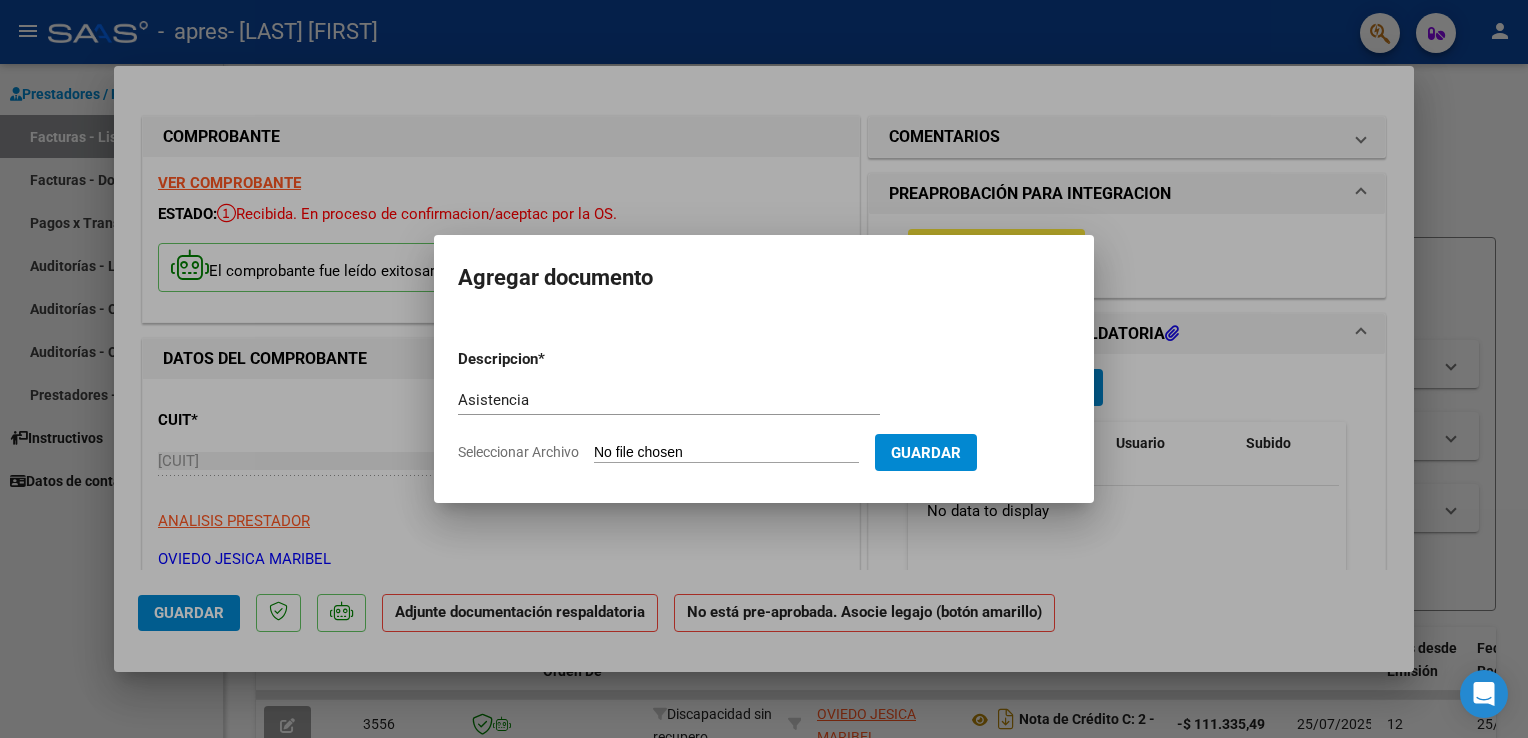 type on "C:\fakepath\[FIRST] [LAST].pdf" 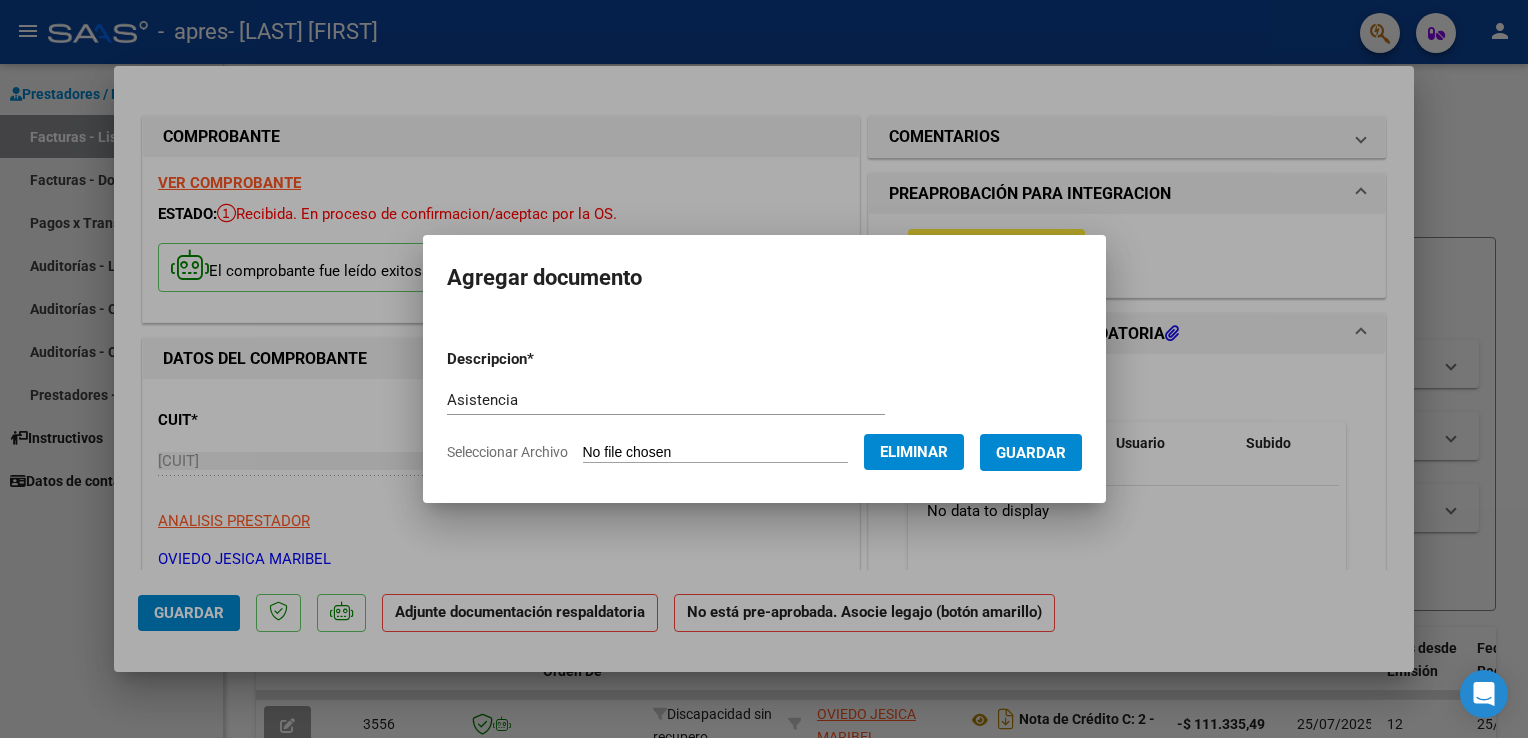 click on "Guardar" at bounding box center (1031, 453) 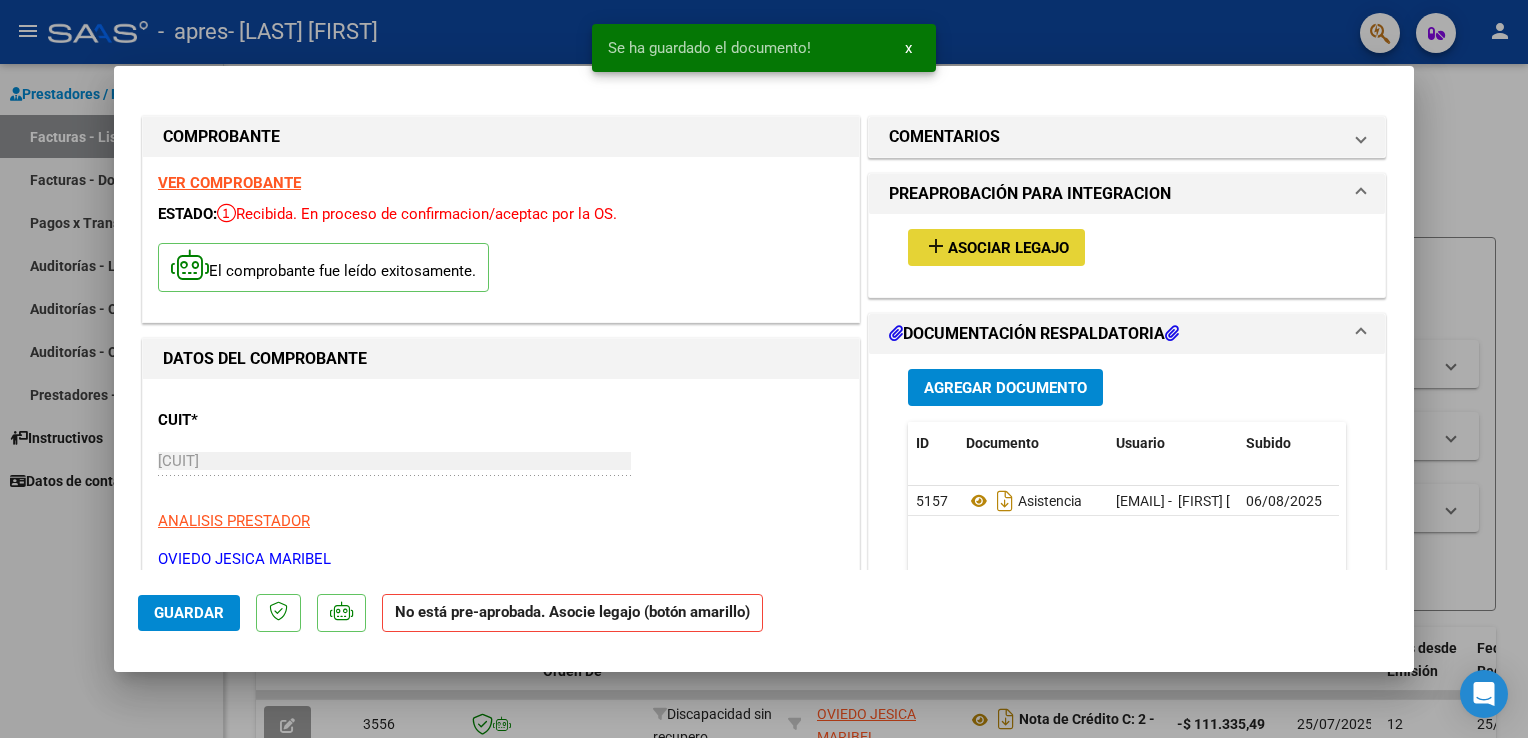 click on "Asociar Legajo" at bounding box center (1008, 248) 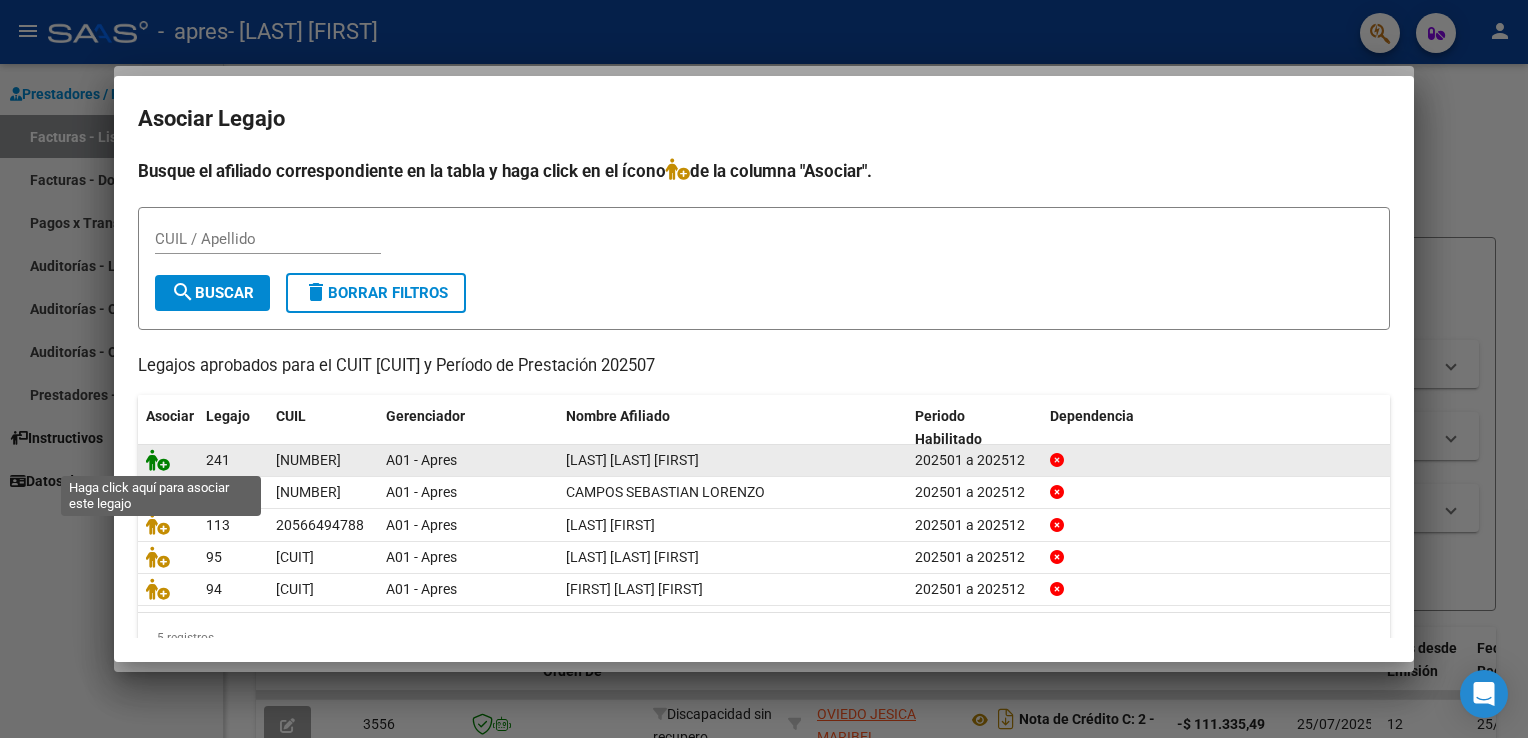 click 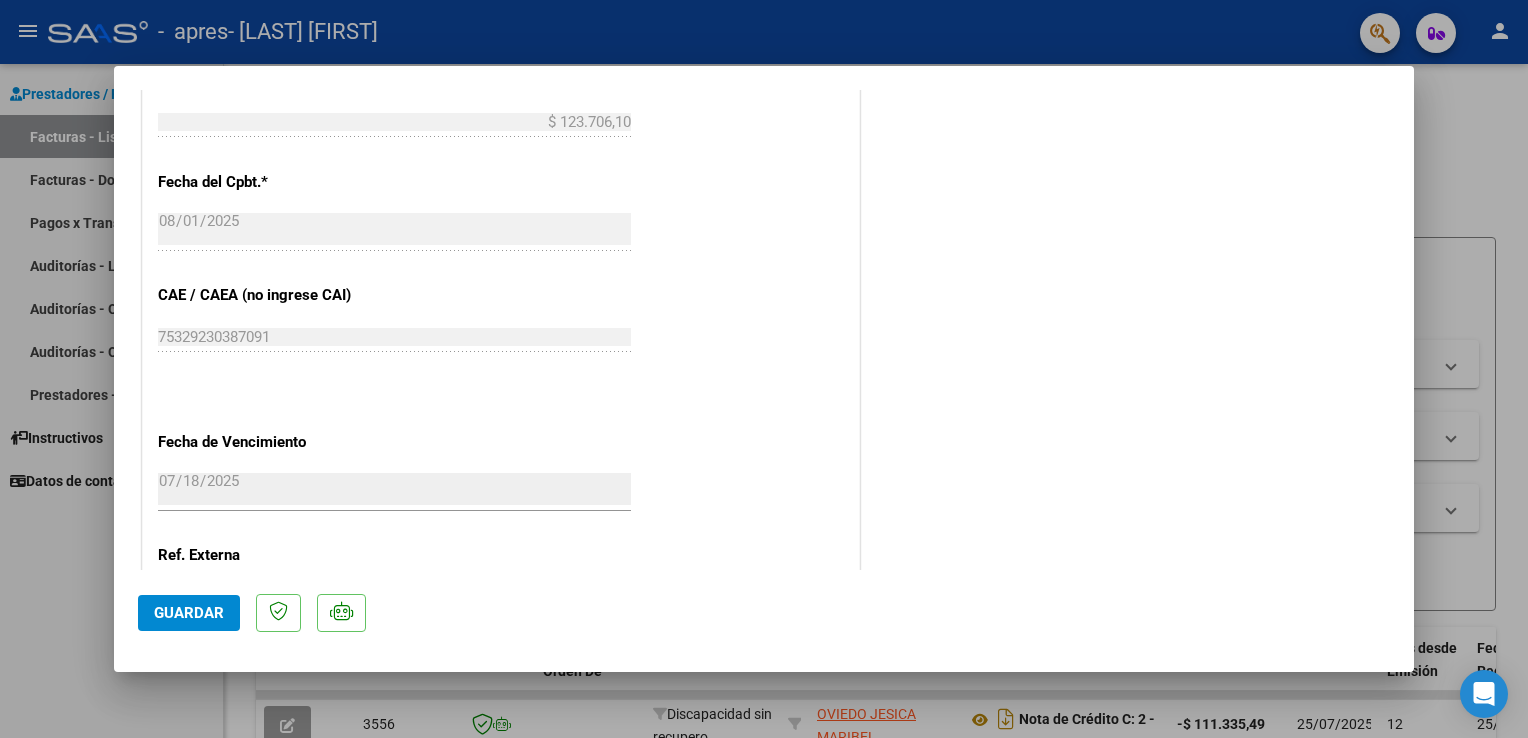 scroll, scrollTop: 1308, scrollLeft: 0, axis: vertical 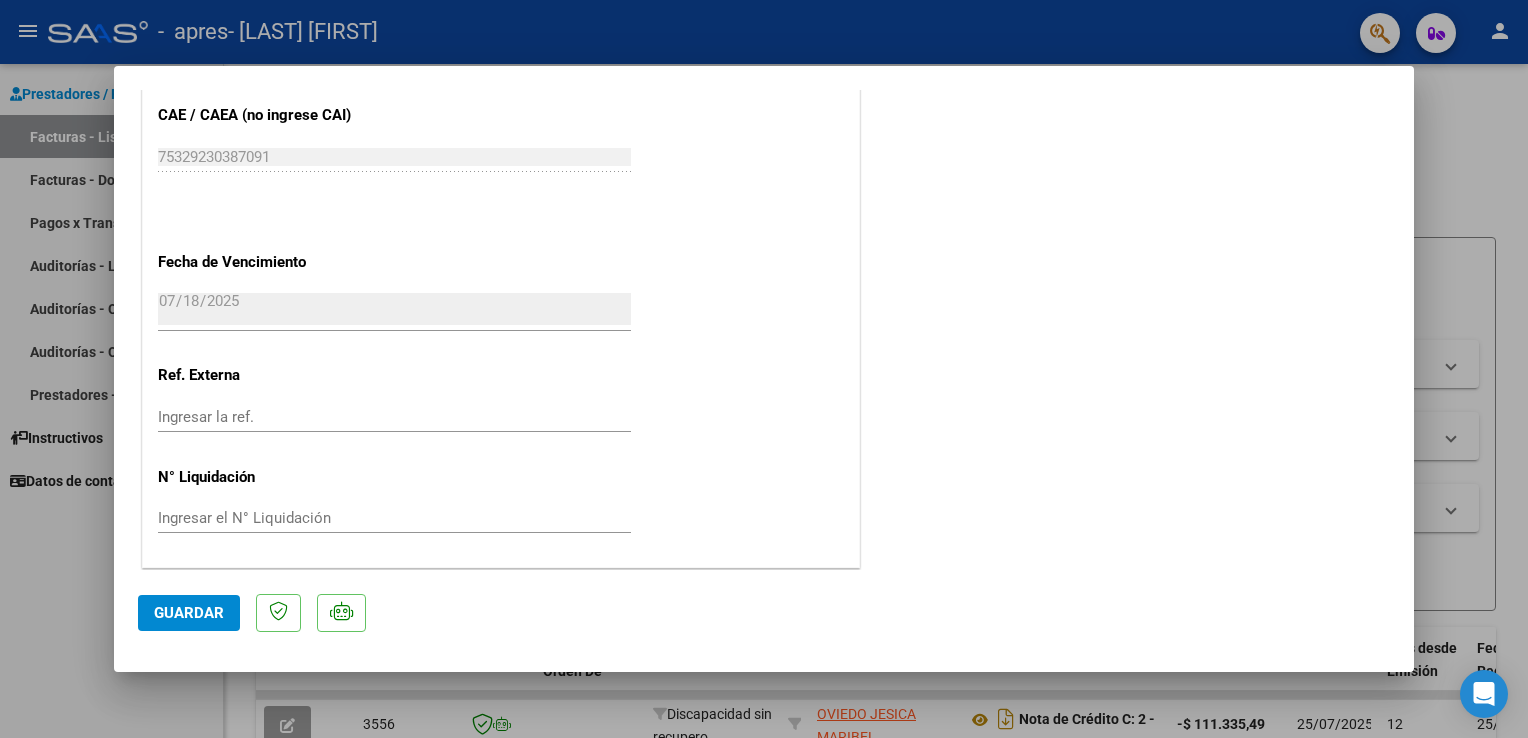 click on "Guardar" 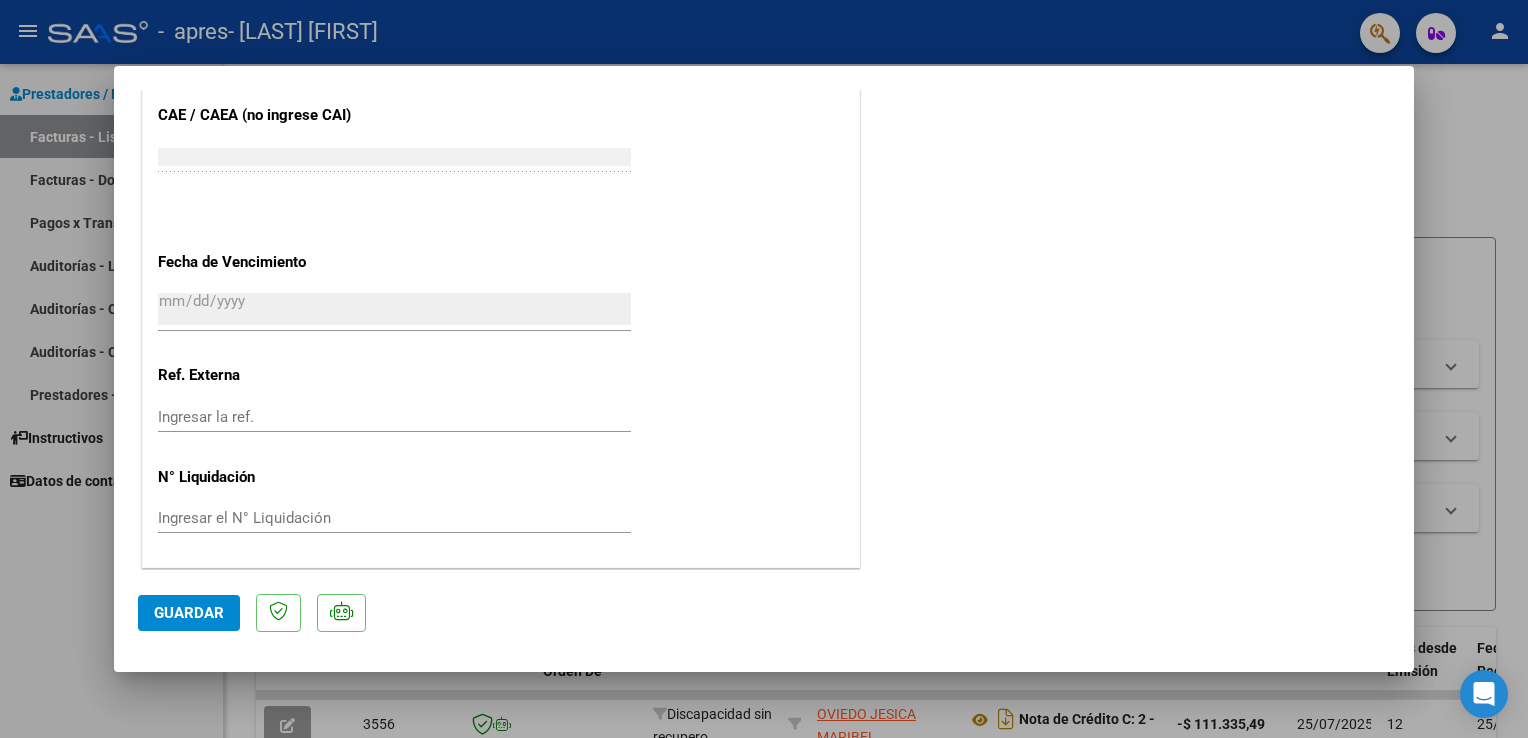 scroll, scrollTop: 0, scrollLeft: 0, axis: both 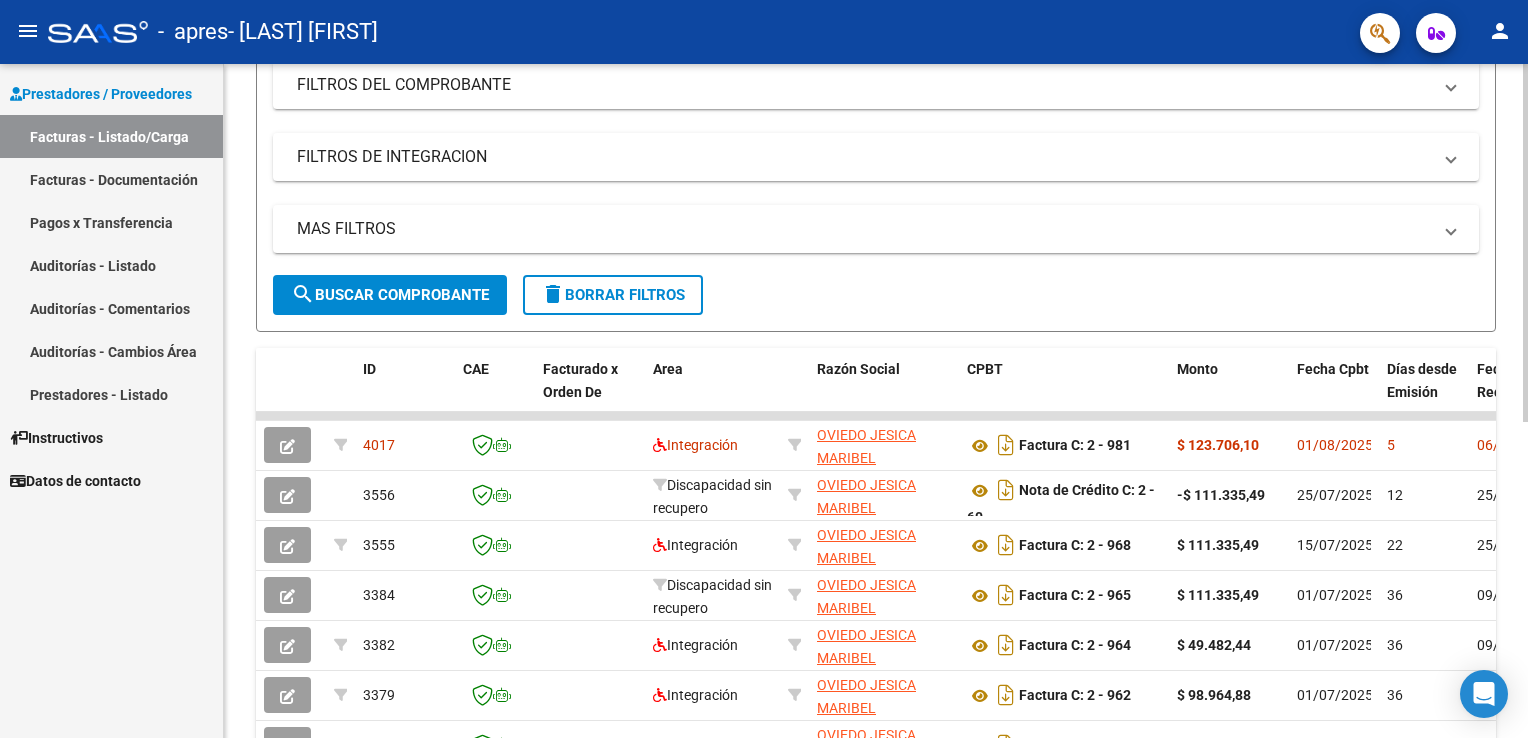 click on "Video tutorial  PRESTADORES -> Listado de CPBTs Emitidos por Prestadores / Proveedores (alt+q)   Cargar Comprobante
cloud_download  CSV  cloud_download  EXCEL  cloud_download  Estandar   Descarga Masiva
Filtros Id Area Area Todos Confirmado   Mostrar totalizadores  FILTROS DEL COMPROBANTE  Comprobante Tipo Comprobante Tipo Start date – End date Fec. Comprobante Desde / Hasta Días Emisión Desde(cant. días) Días Emisión Hasta(cant. días) CUIT / Razón Social Pto. Venta Nro. Comprobante Código SSS CAE Válido CAE Válido Todos Cargado Módulo Hosp. Todos Tiene facturacion Apócrifa Hospital Refes  FILTROS DE INTEGRACION  Período De Prestación Campos del Archivo de Rendición Devuelto x SSS (dr_envio) Todos Rendido x SSS (dr_envio) Tipo de Registro Tipo de Registro Período Presentación Período Presentación Campos del Legajo Asociado (preaprobación) Afiliado Legajo (cuil/nombre) Todos Solo facturas preaprobadas  MAS FILTROS  Todos Con Doc. Respaldatoria Todos Con Trazabilidad Todos – – 5" 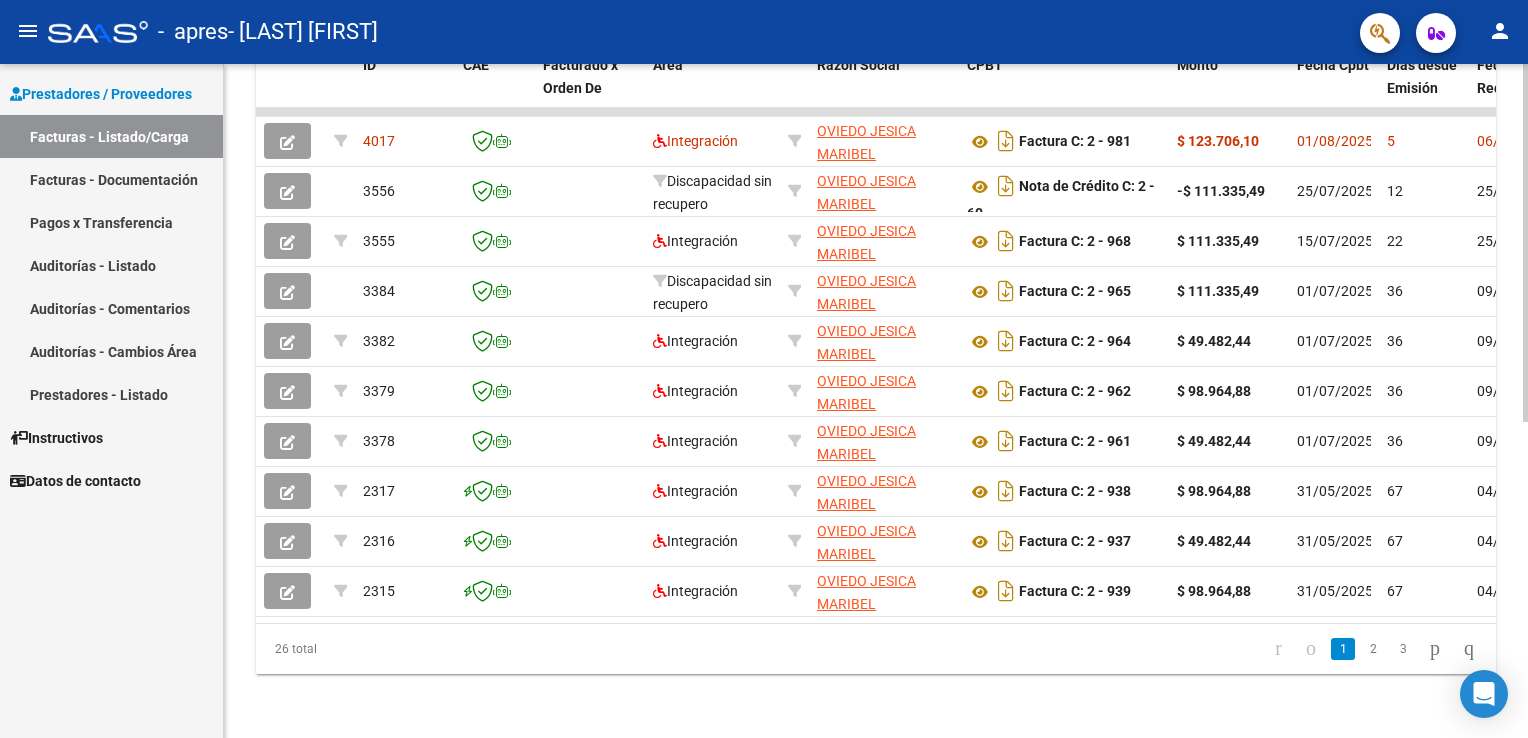 scroll, scrollTop: 595, scrollLeft: 0, axis: vertical 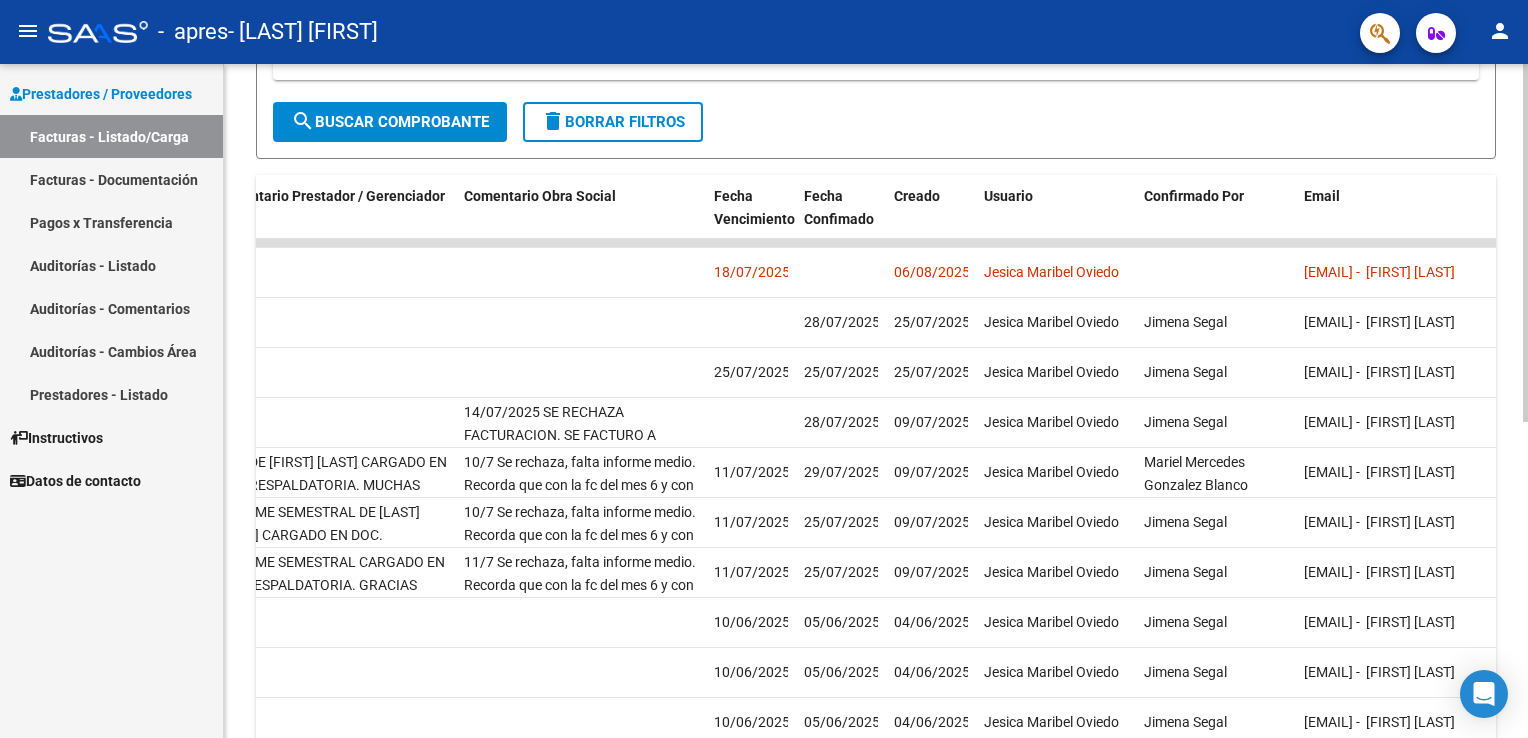 click on "menu -  apres  - [LAST] [FIRST] person   Prestadores / Proveedores Facturas - Listado/Carga Facturas - Documentación Pagos x Transferencia Auditorías - Listado Auditorías - Comentarios Auditorías - Cambios Área Prestadores - Listado   Instructivos   Datos de contacto  Video tutorial  PRESTADORES -> Listado de CPBTs Emitidos por Prestadores / Proveedores (alt+q)   Cargar Comprobante
cloud_download  CSV  cloud_download  EXCEL  cloud_download  Estandar   Descarga Masiva
Filtros Id Area Area Todos Confirmado   Mostrar totalizadores  FILTROS DEL COMPROBANTE  Comprobante Tipo Comprobante Tipo Start date – End date Fec. Comprobante Desde / Hasta Días Emisión Desde(cant. días) Días Emisión Hasta(cant. días) CUIT / Razón Social Pto. Venta Nro. Comprobante Código SSS CAE Válido CAE Válido Todos Cargado Módulo Hosp. Todos Tiene facturacion Apócrifa Hospital Refes  FILTROS DE INTEGRACION  Período De Prestación Campos del Archivo de Rendición Devuelto x SSS (dr_envio) 5" at bounding box center (764, 369) 